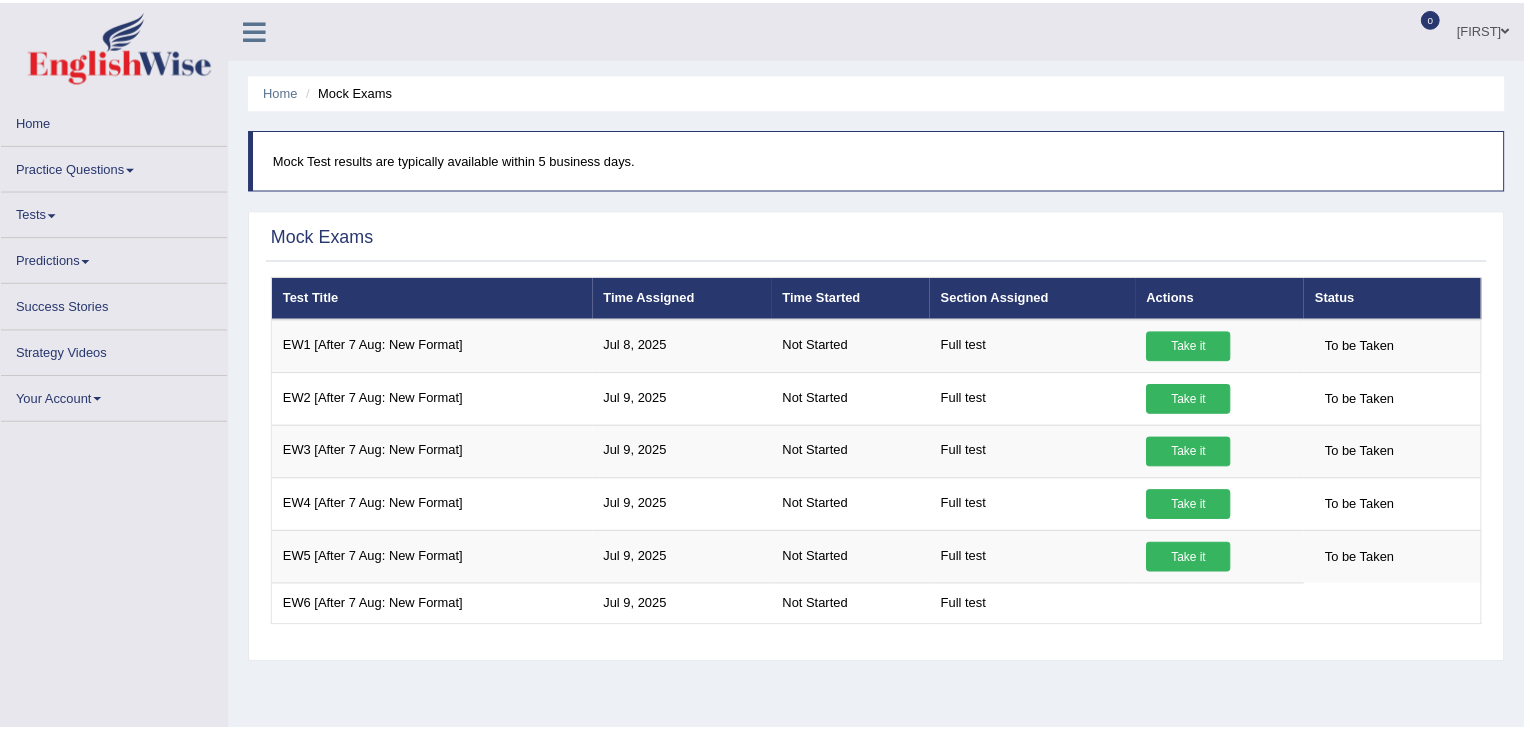 scroll, scrollTop: 0, scrollLeft: 0, axis: both 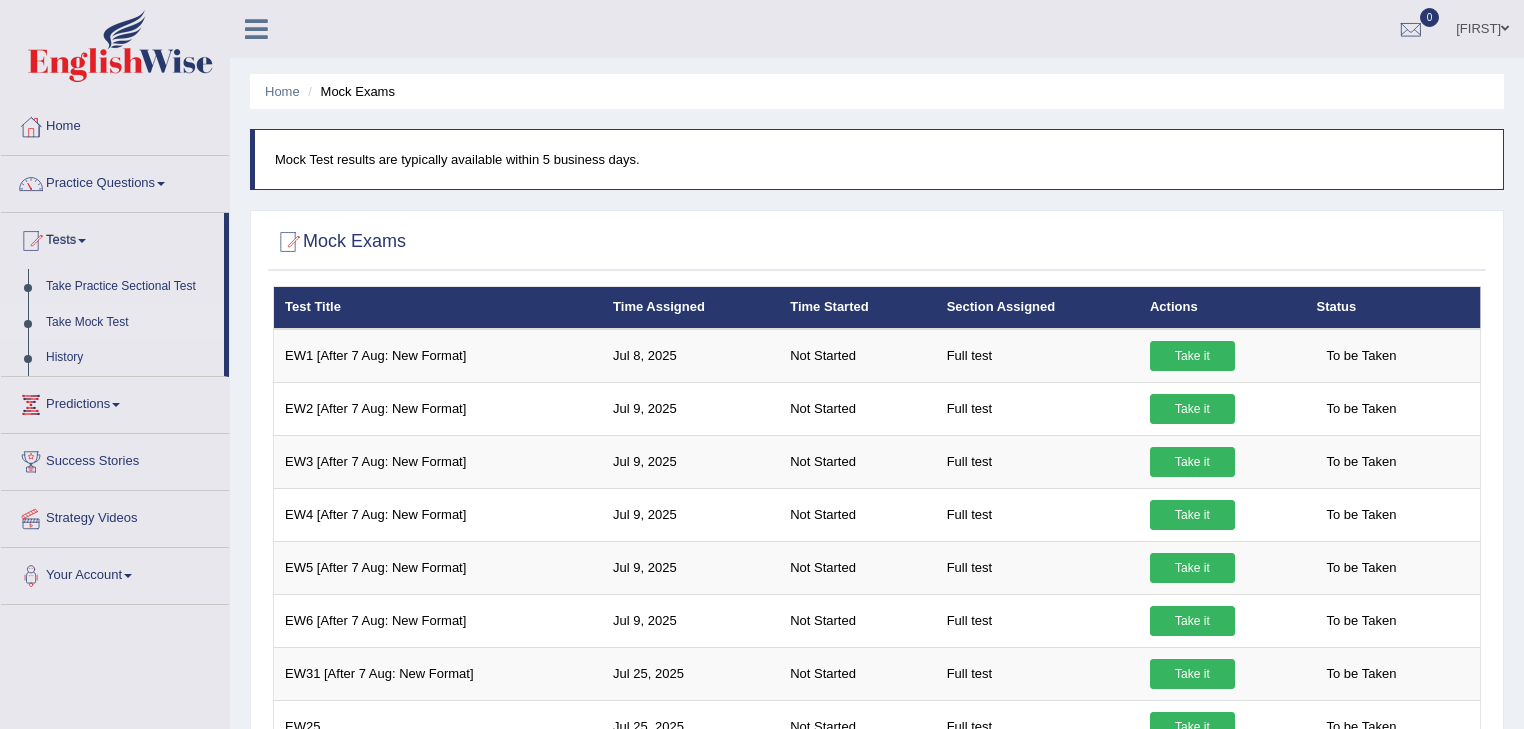 click on "Take Mock Test" at bounding box center (130, 323) 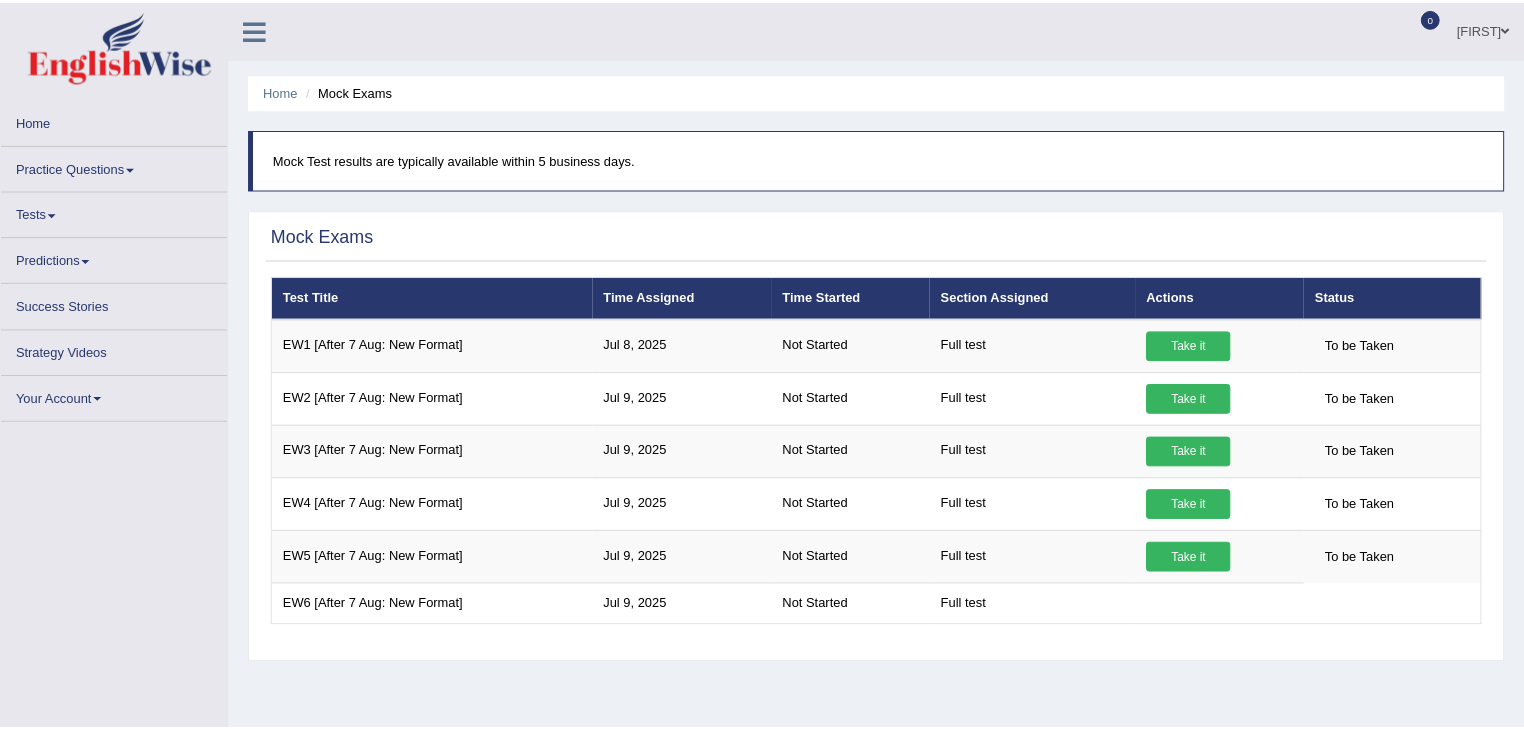 scroll, scrollTop: 0, scrollLeft: 0, axis: both 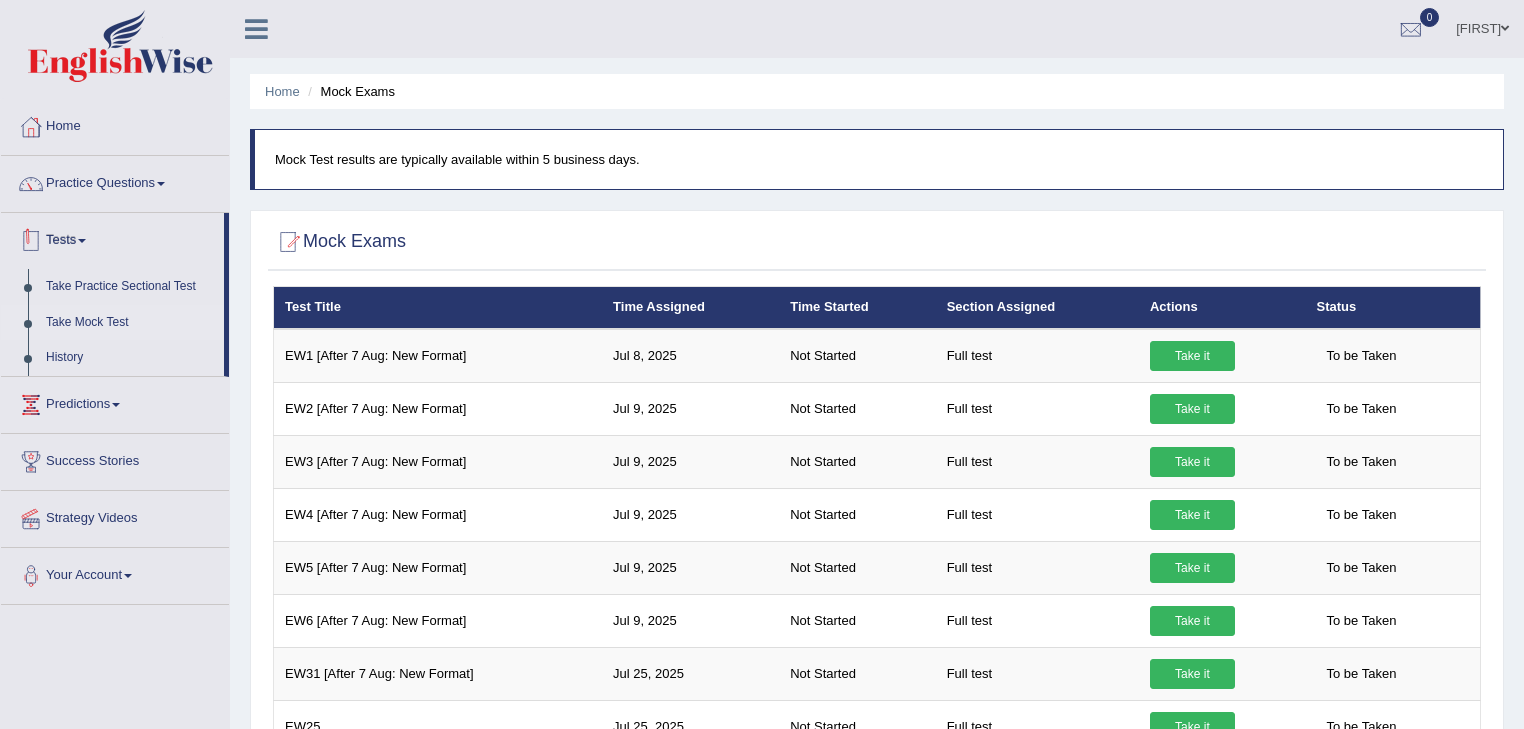 click on "Tests" at bounding box center (112, 238) 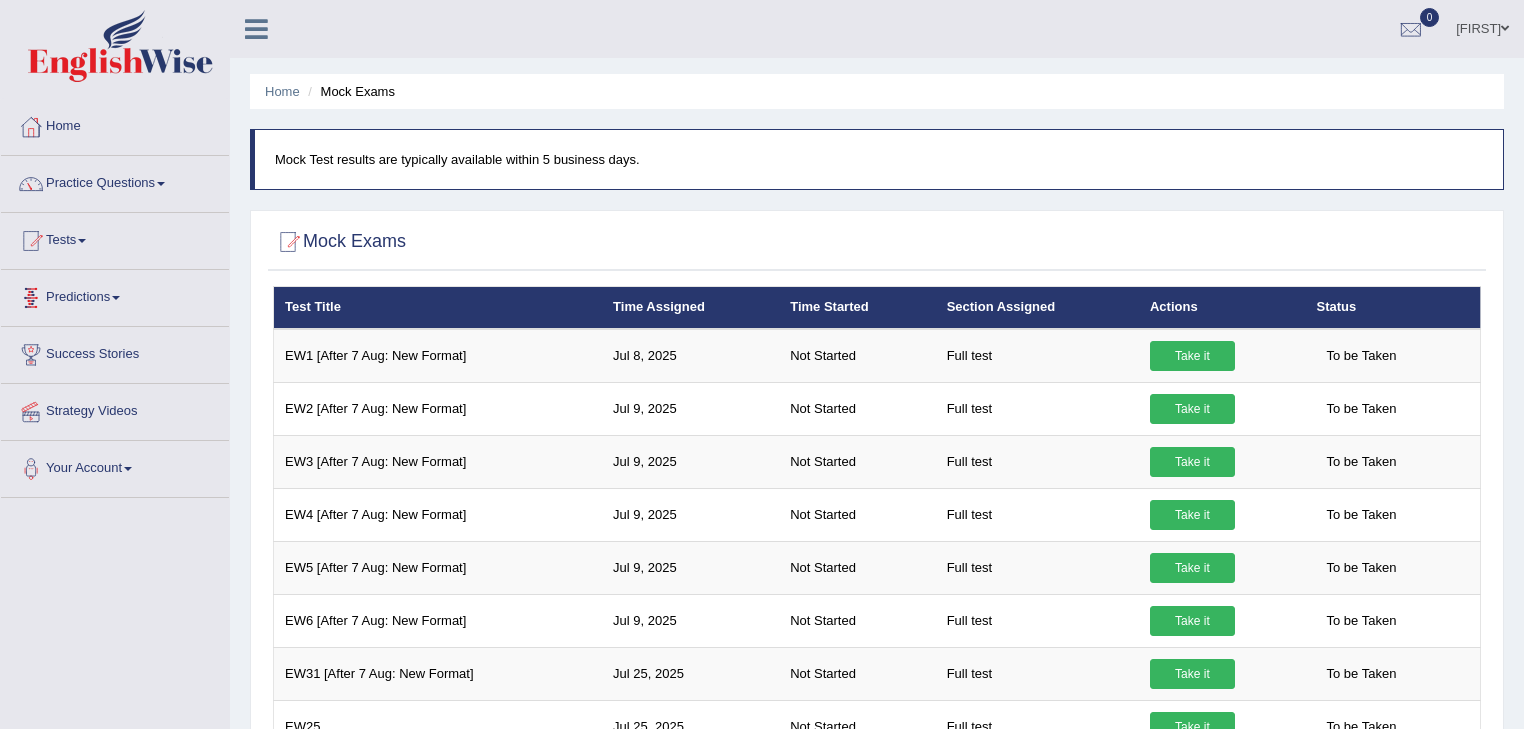 click on "Tests" at bounding box center (115, 238) 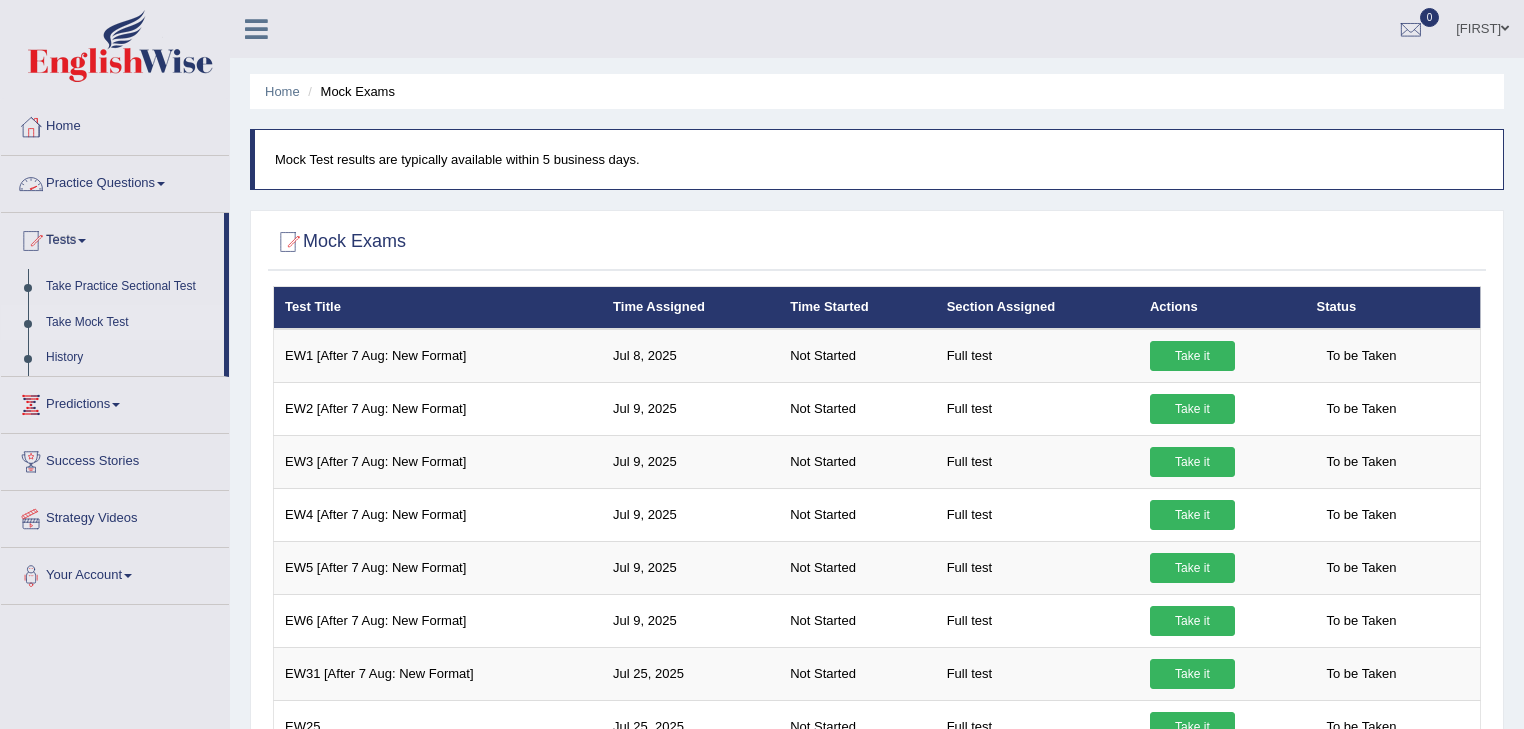 click on "Practice Questions" at bounding box center (115, 181) 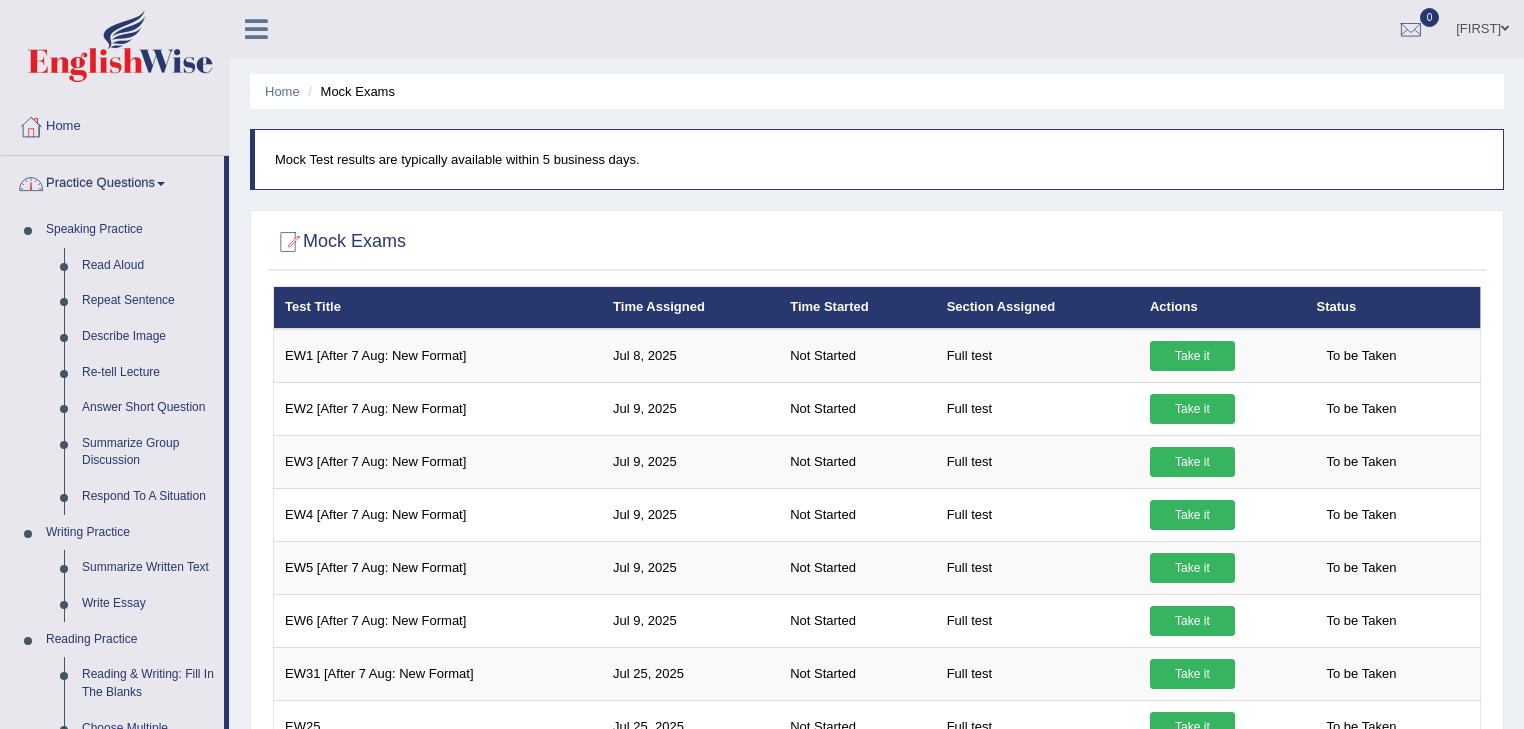 click on "Practice Questions" at bounding box center [112, 181] 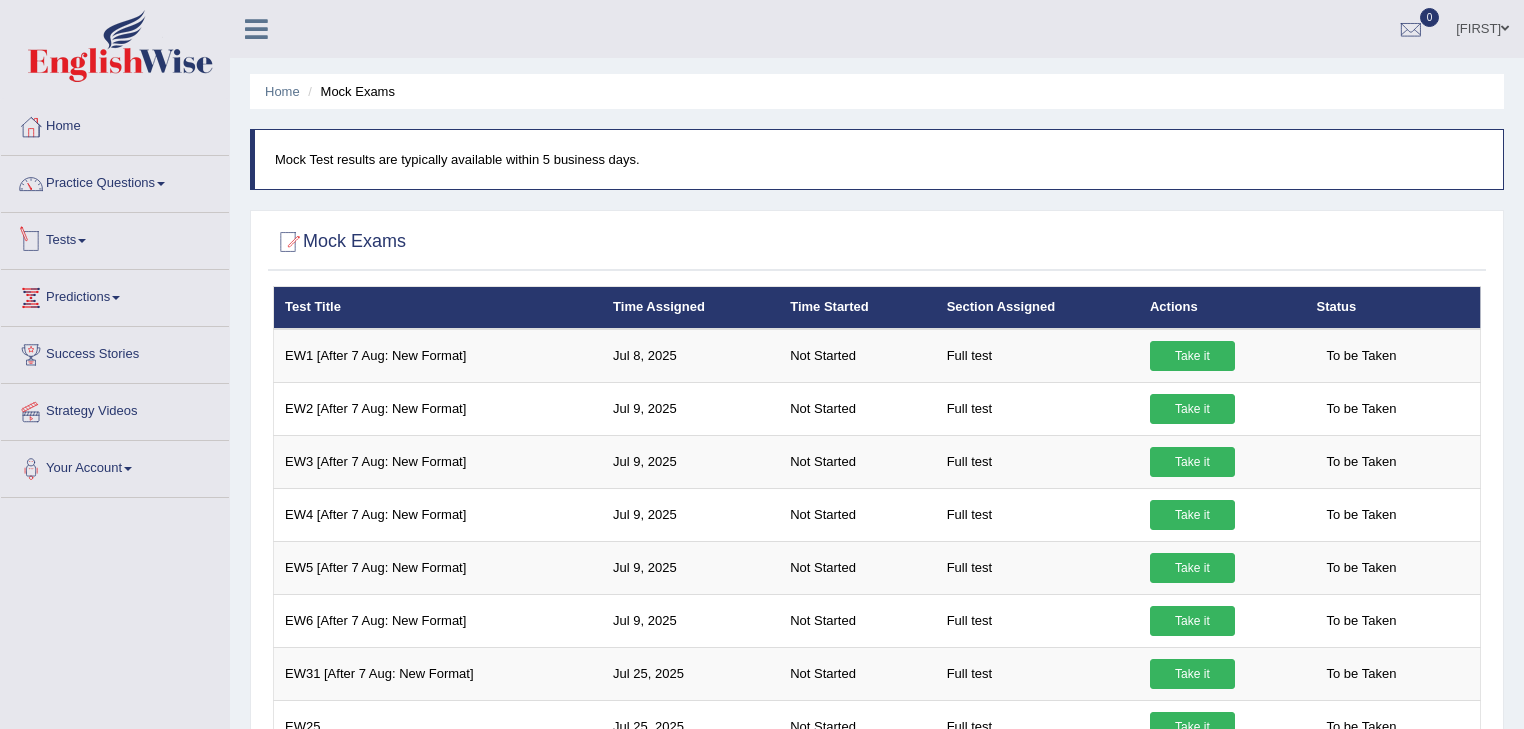 click at bounding box center [82, 241] 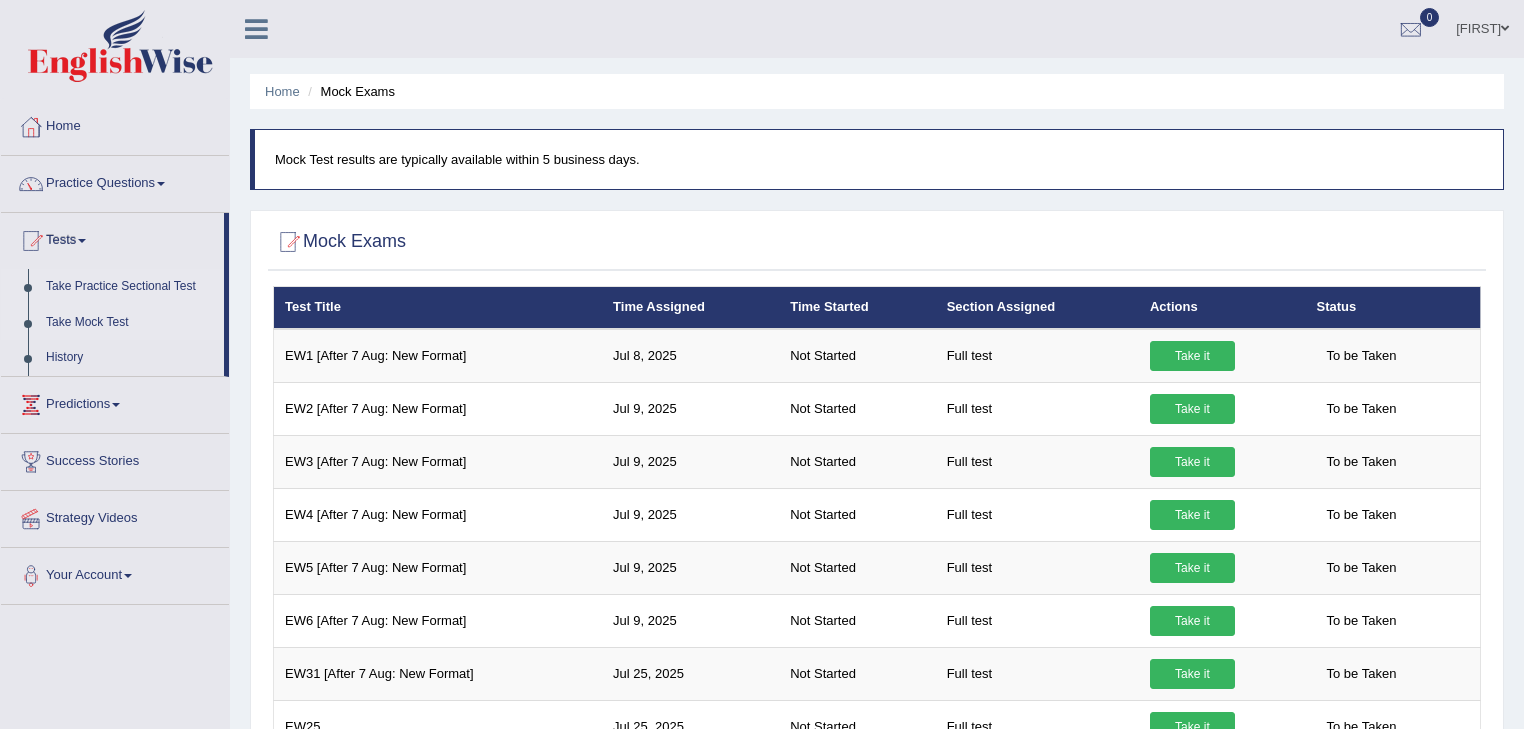 click on "Take Practice Sectional Test" at bounding box center [130, 287] 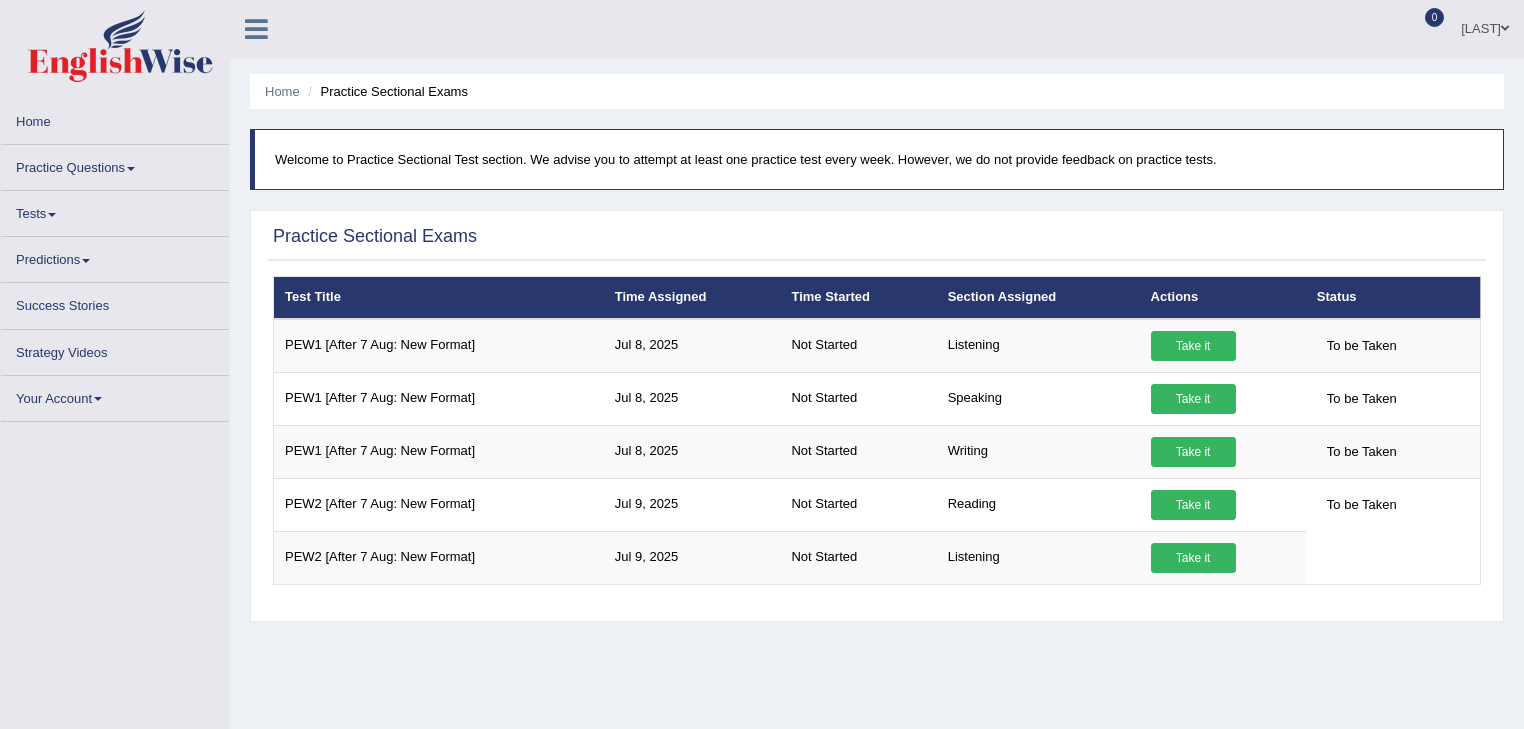 scroll, scrollTop: 0, scrollLeft: 0, axis: both 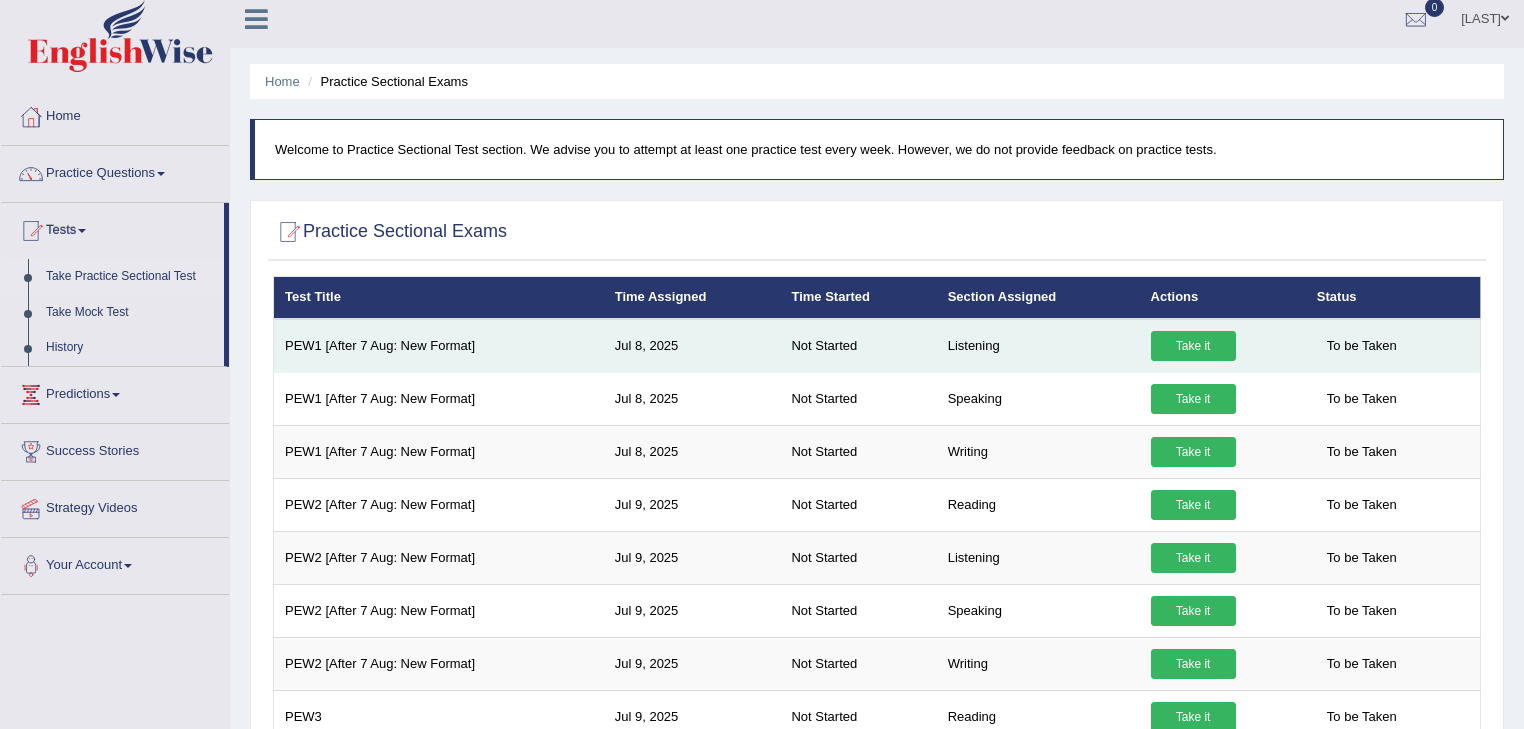 click on "Take it" at bounding box center [1193, 346] 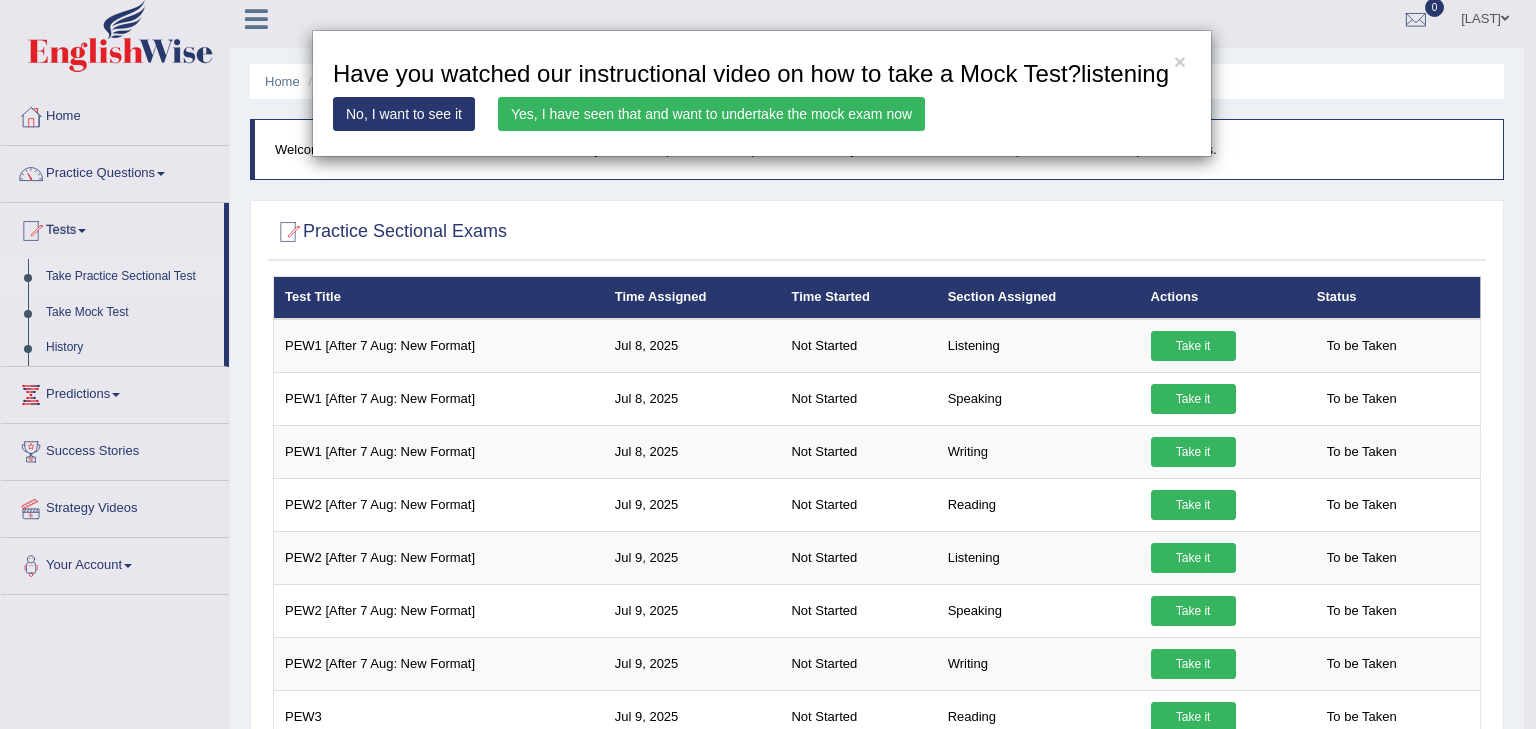 click on "Yes, I have seen that and want to undertake the mock exam now" at bounding box center (711, 114) 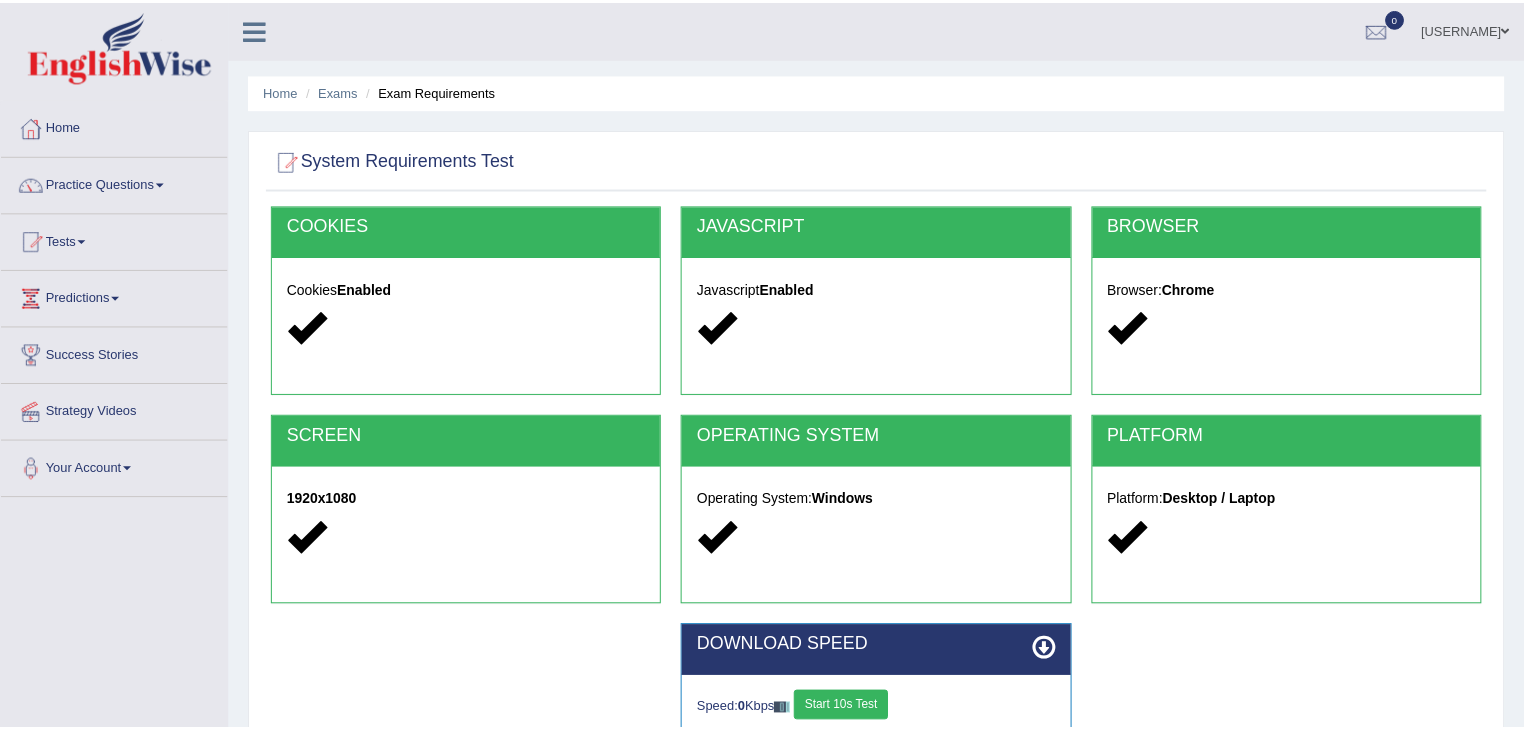 scroll, scrollTop: 0, scrollLeft: 0, axis: both 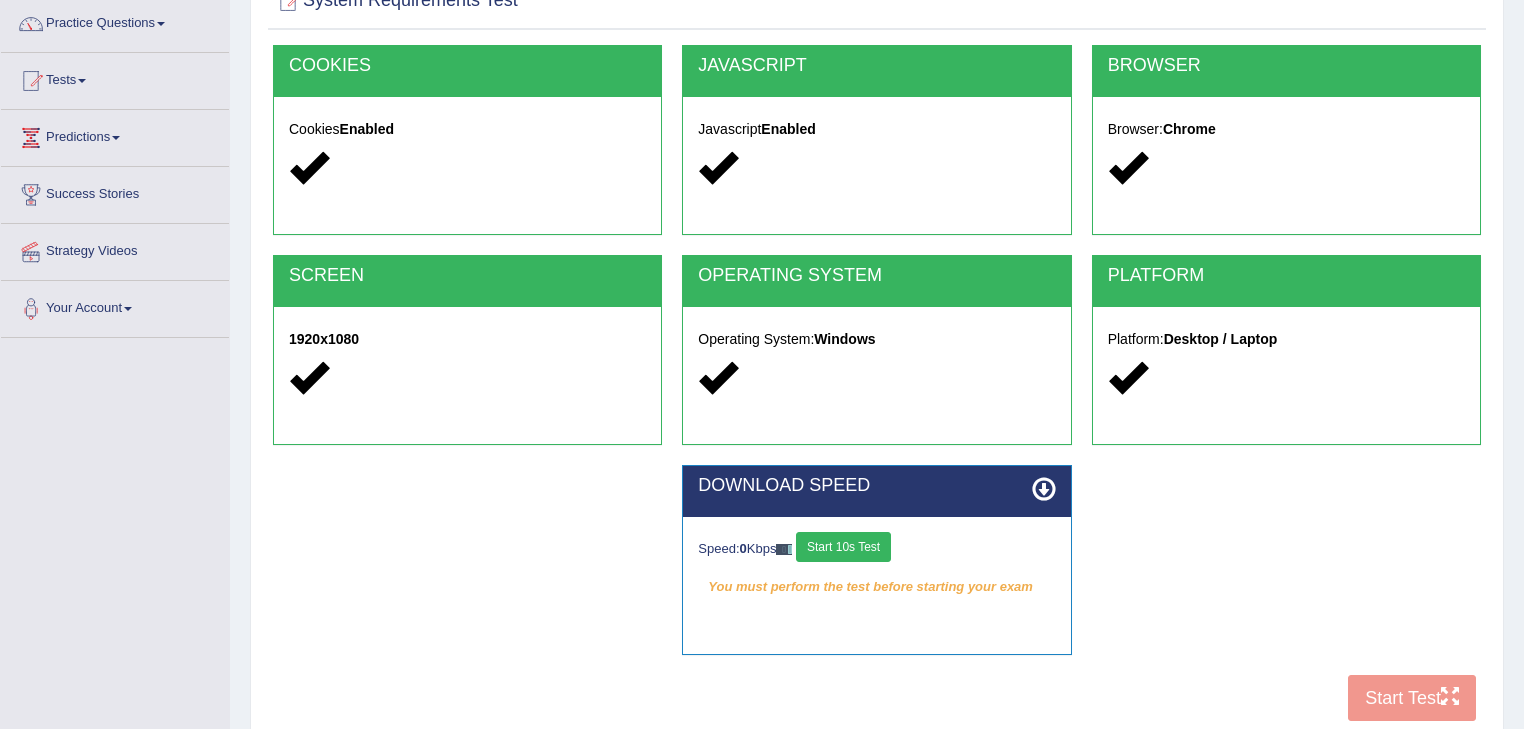 click on "COOKIES
Cookies  Enabled
JAVASCRIPT
Javascript  Enabled
BROWSER
Browser:  Chrome
SCREEN
1920x1080
OPERATING SYSTEM
Operating System:  Windows
PLATFORM
Platform:  Desktop / Laptop
DOWNLOAD SPEED
Speed:  0  Kbps    Start 10s Test
You must perform the test before starting your exam
Select Audio Quality
Start Test" at bounding box center (877, 388) 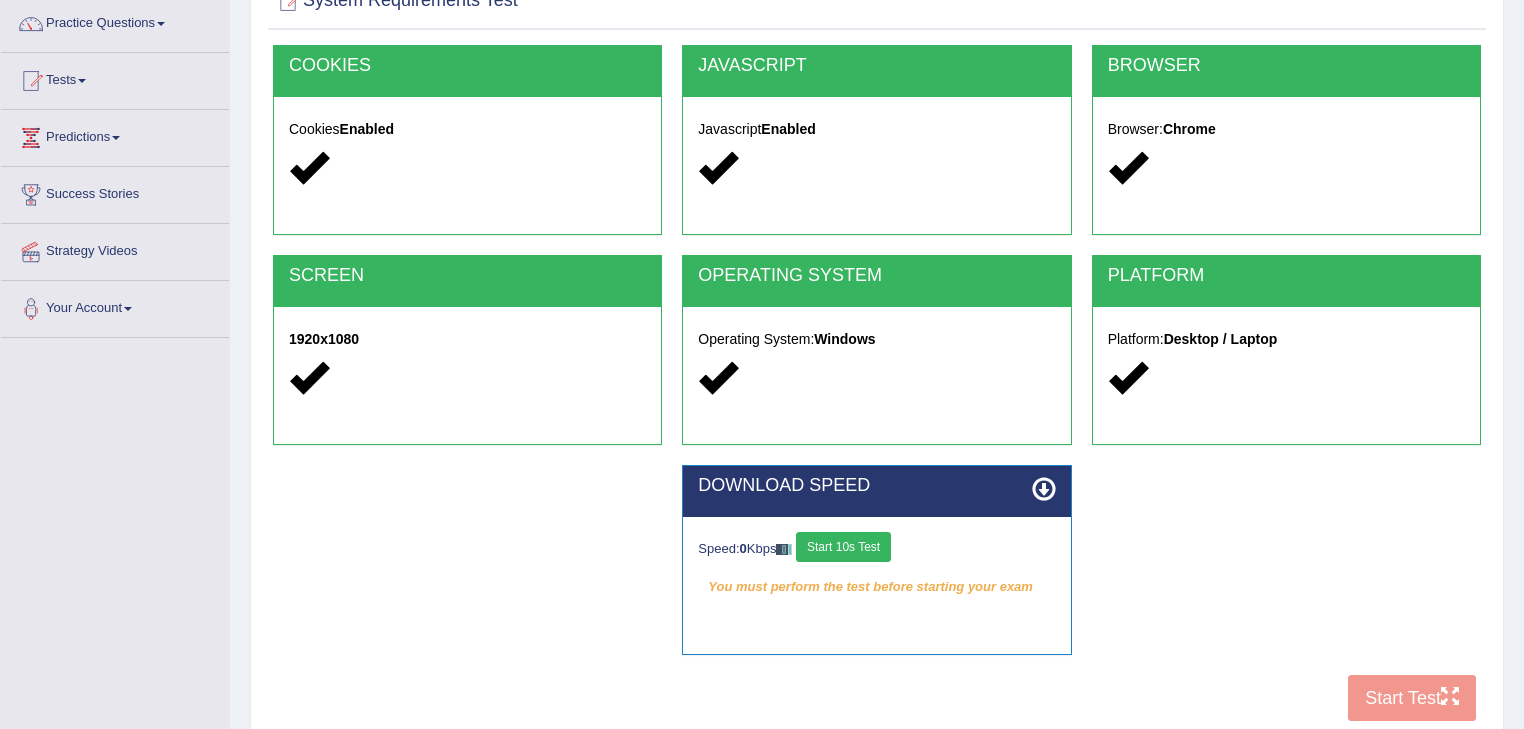 click on "Start 10s Test" at bounding box center (843, 547) 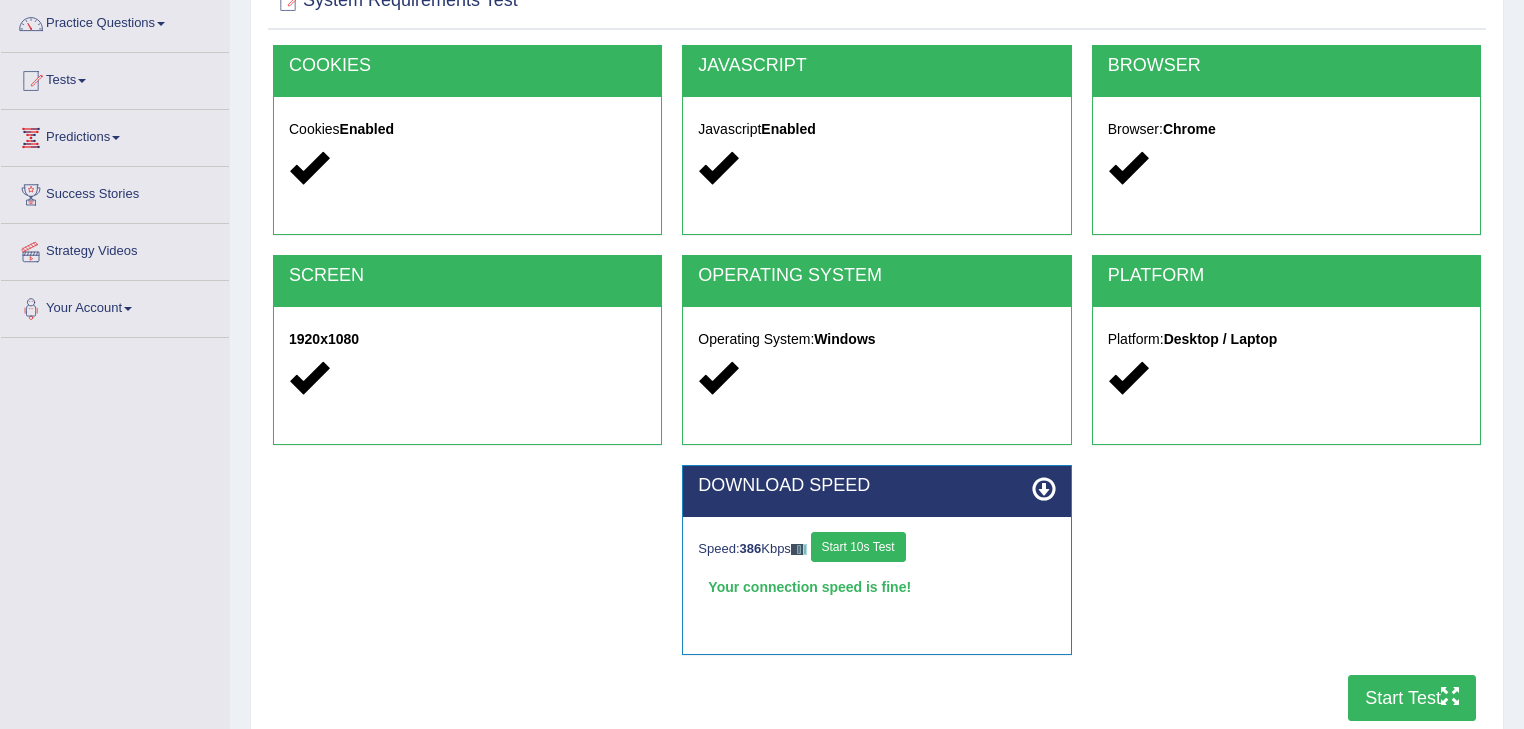 click on "Start Test" at bounding box center [1412, 698] 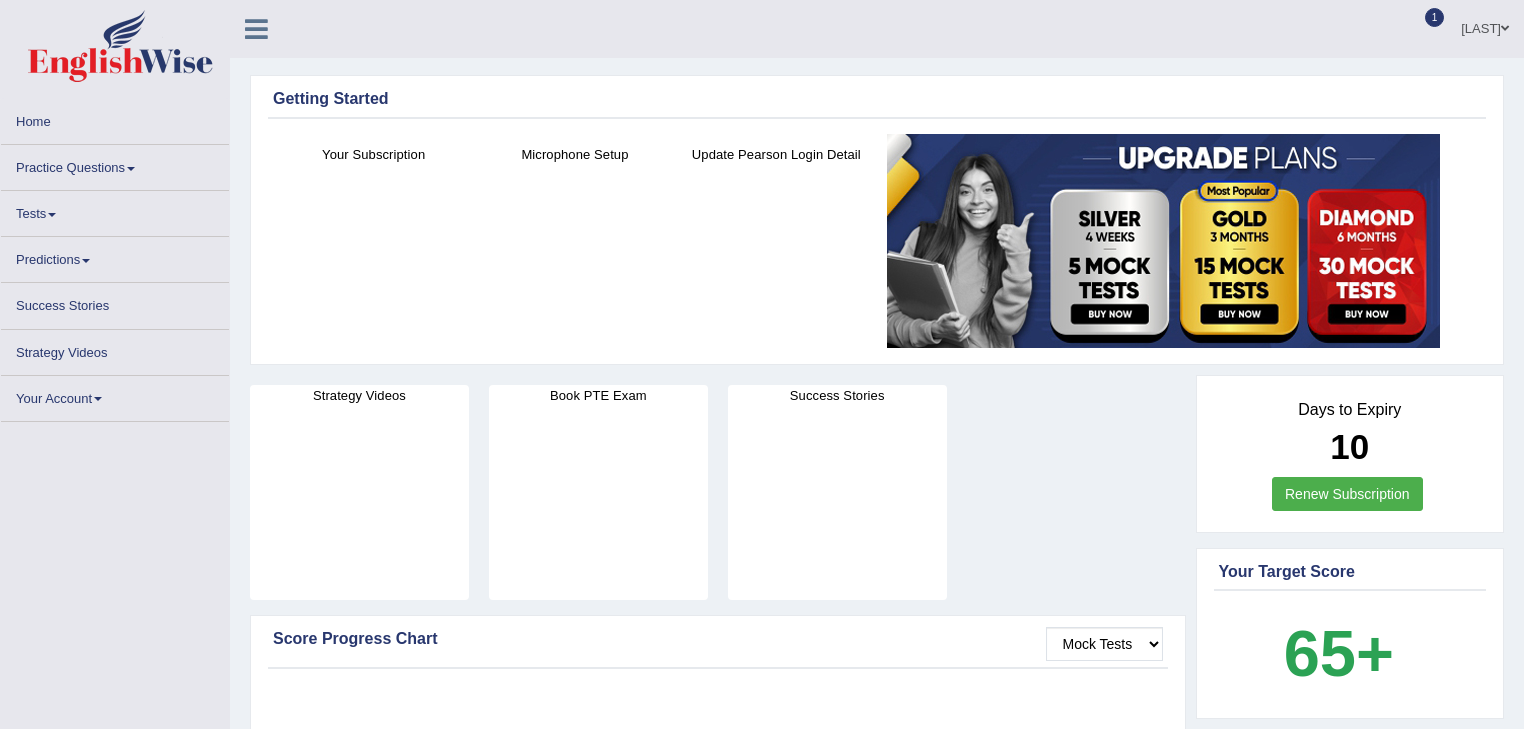 scroll, scrollTop: 0, scrollLeft: 0, axis: both 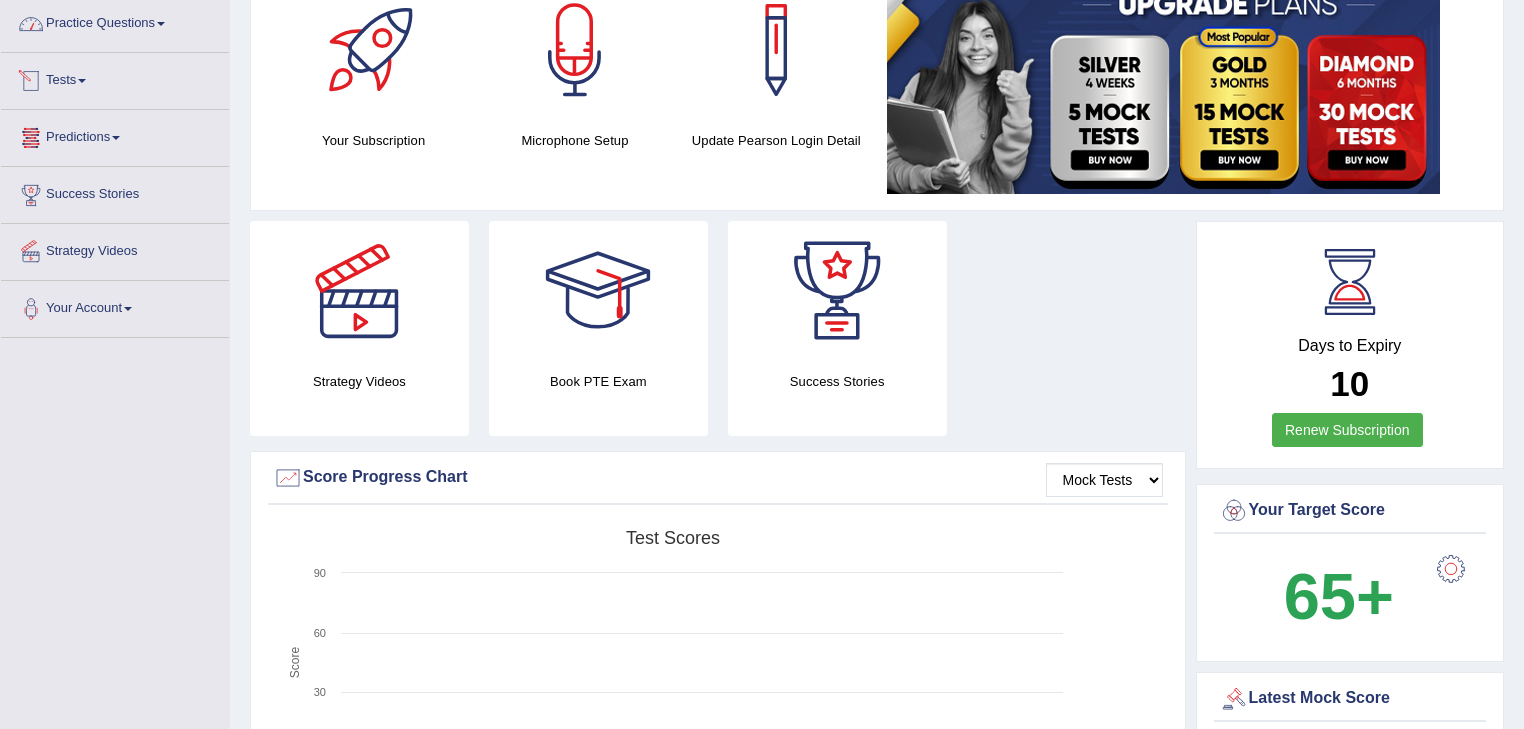 click on "Practice Questions" at bounding box center [115, 21] 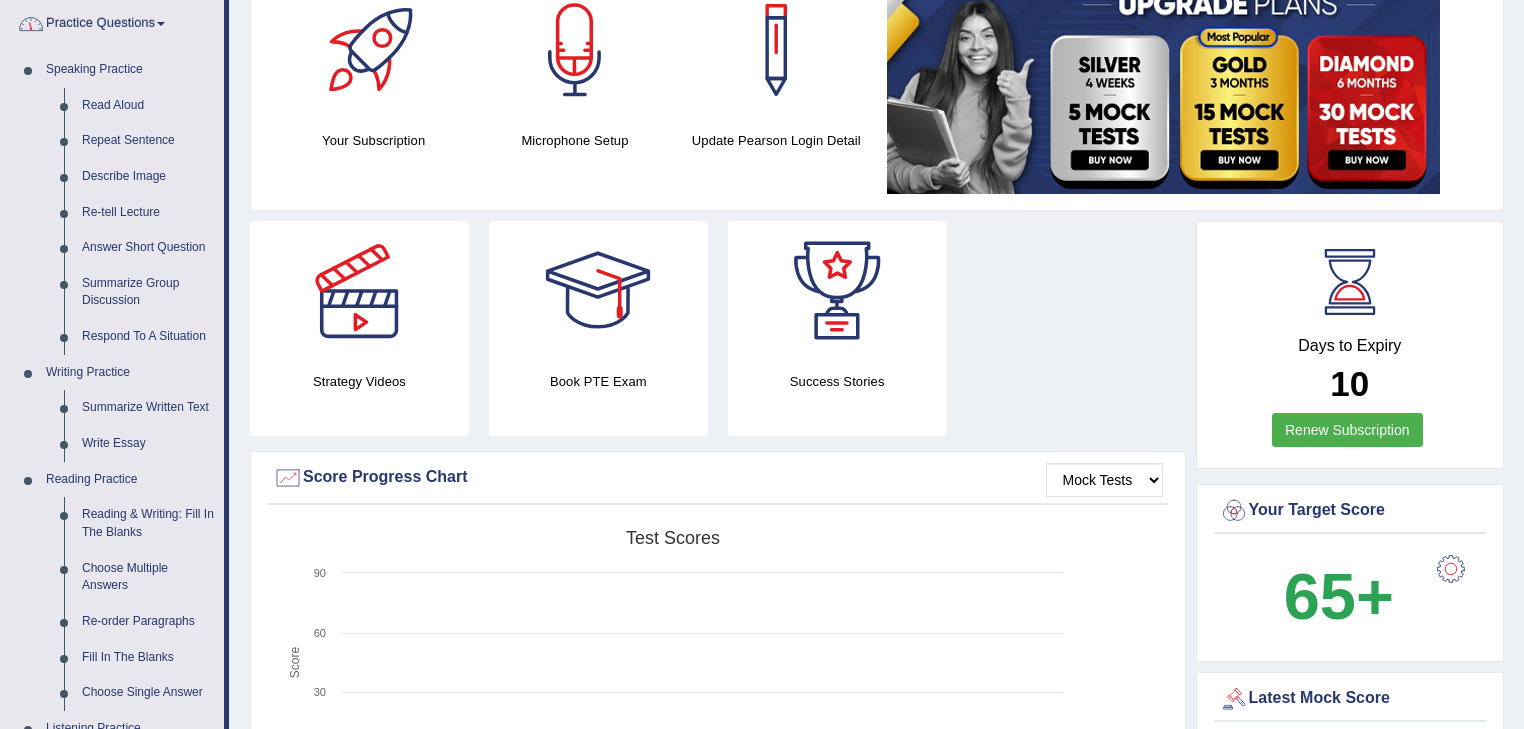 click on "Practice Questions" at bounding box center (112, 21) 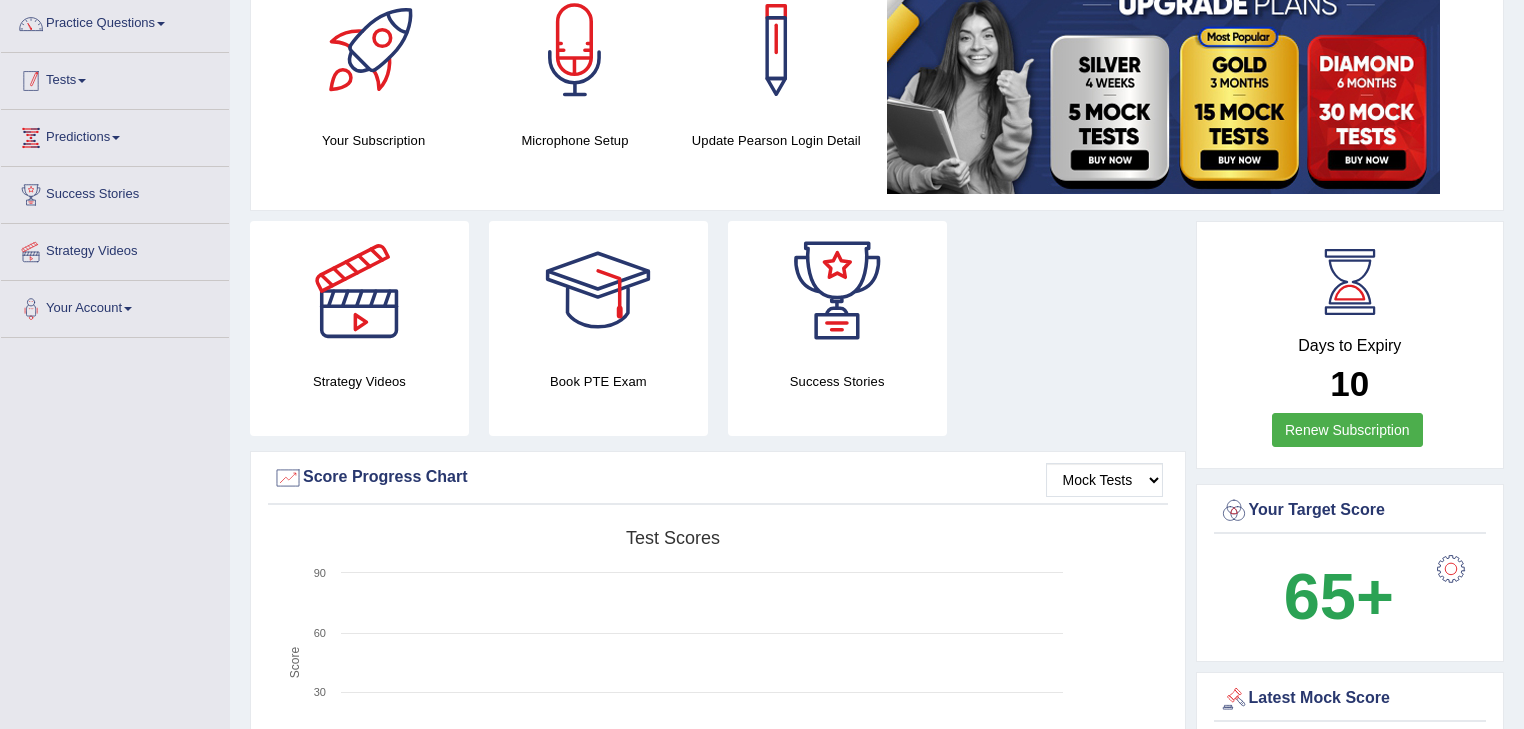 click on "Tests" at bounding box center [115, 78] 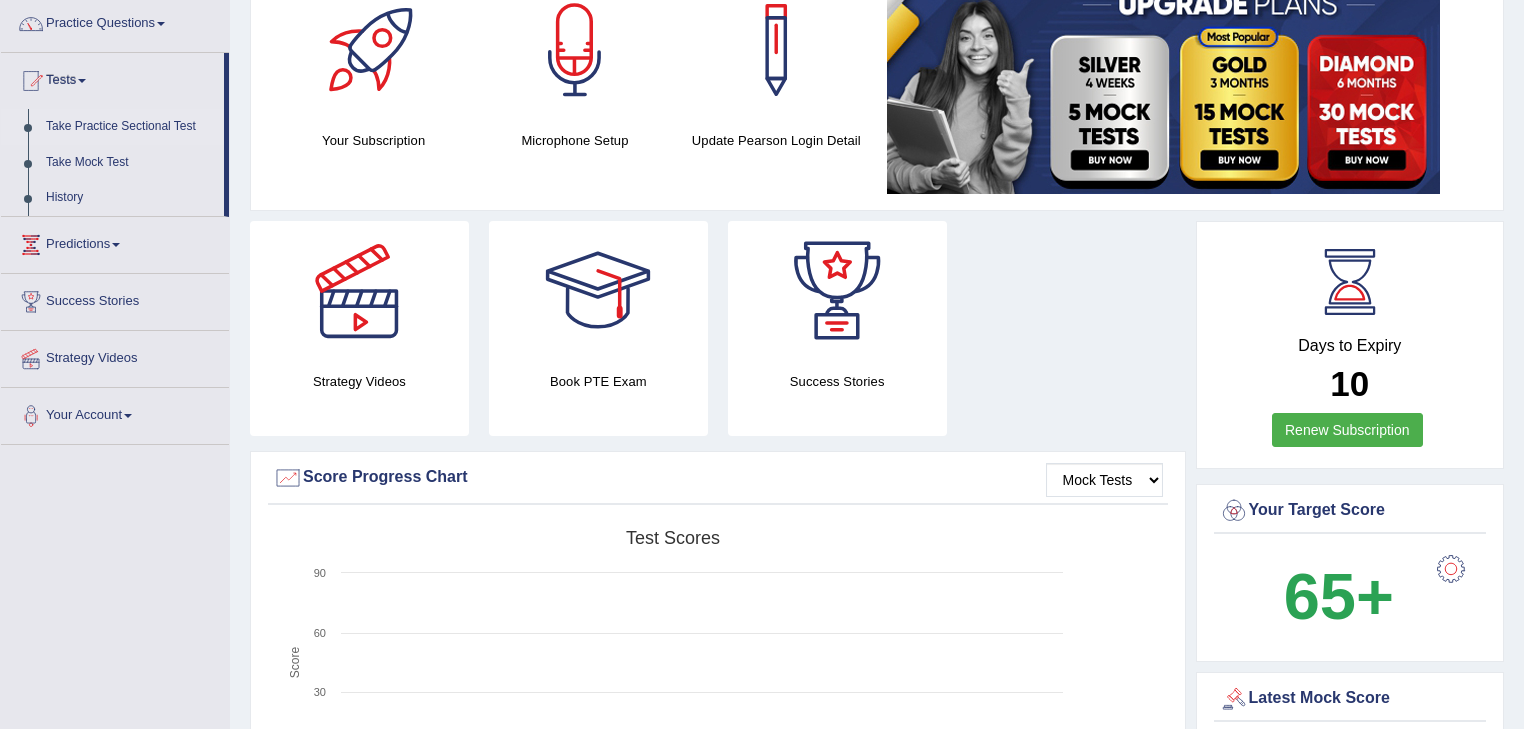 click on "Take Practice Sectional Test" at bounding box center (130, 127) 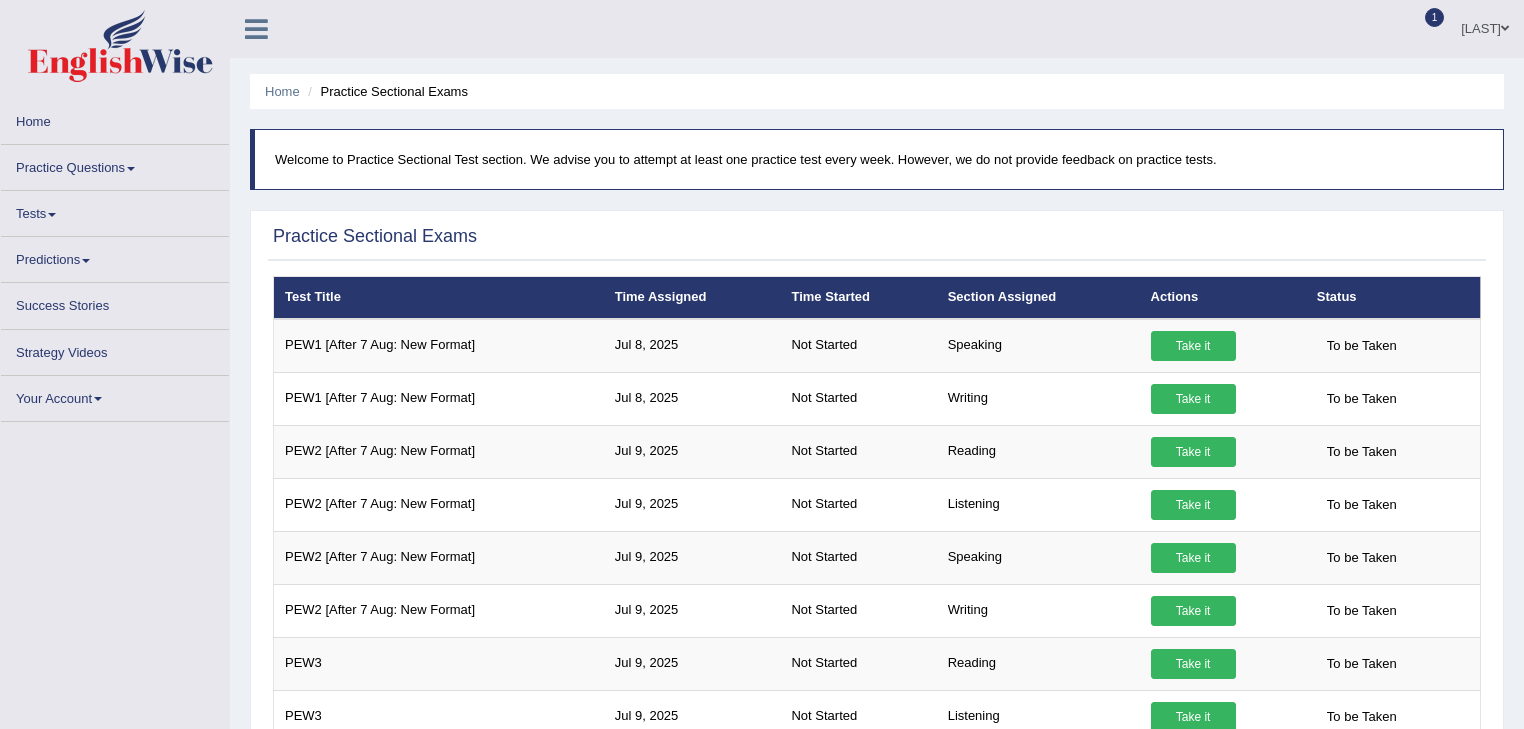 scroll, scrollTop: 0, scrollLeft: 0, axis: both 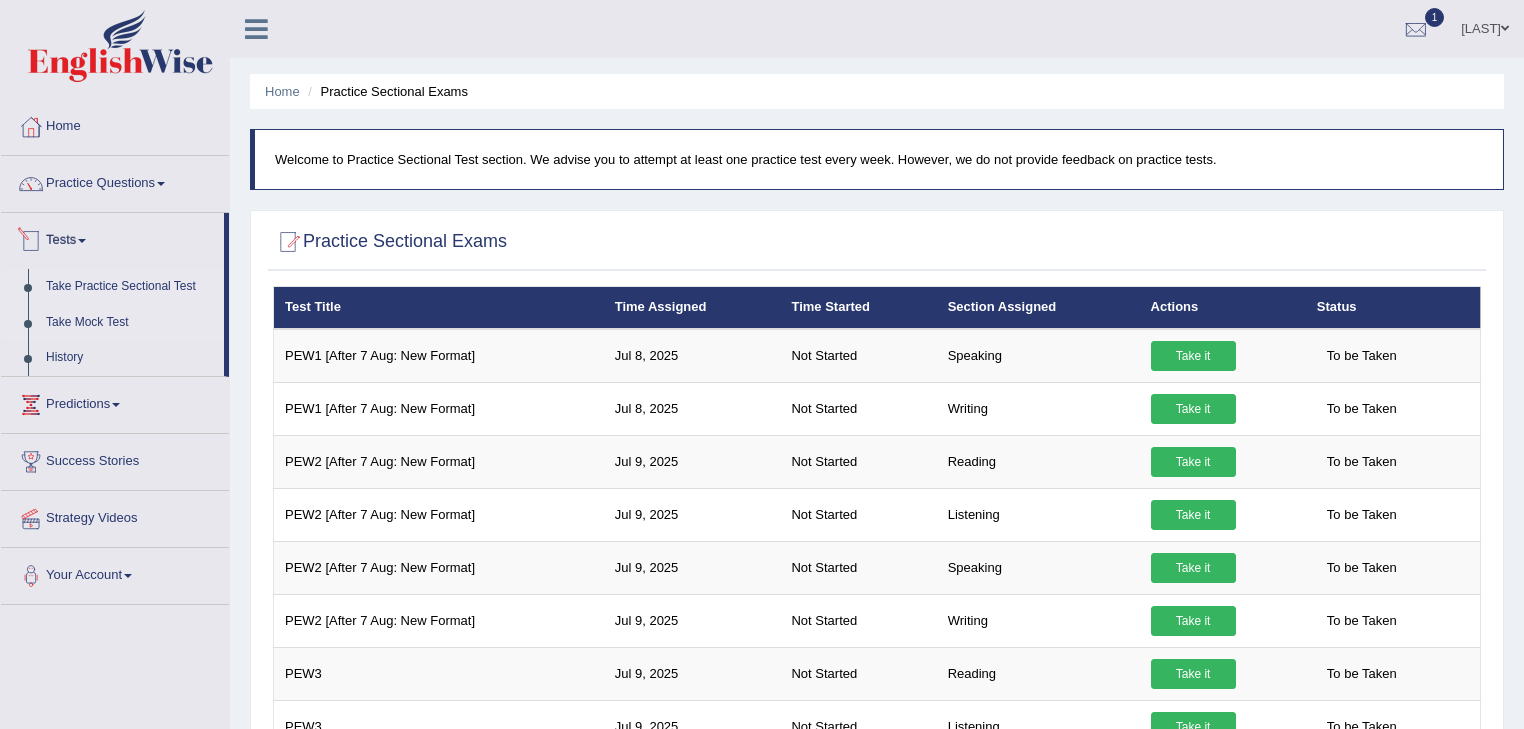 click on "Take Mock Test" at bounding box center (130, 323) 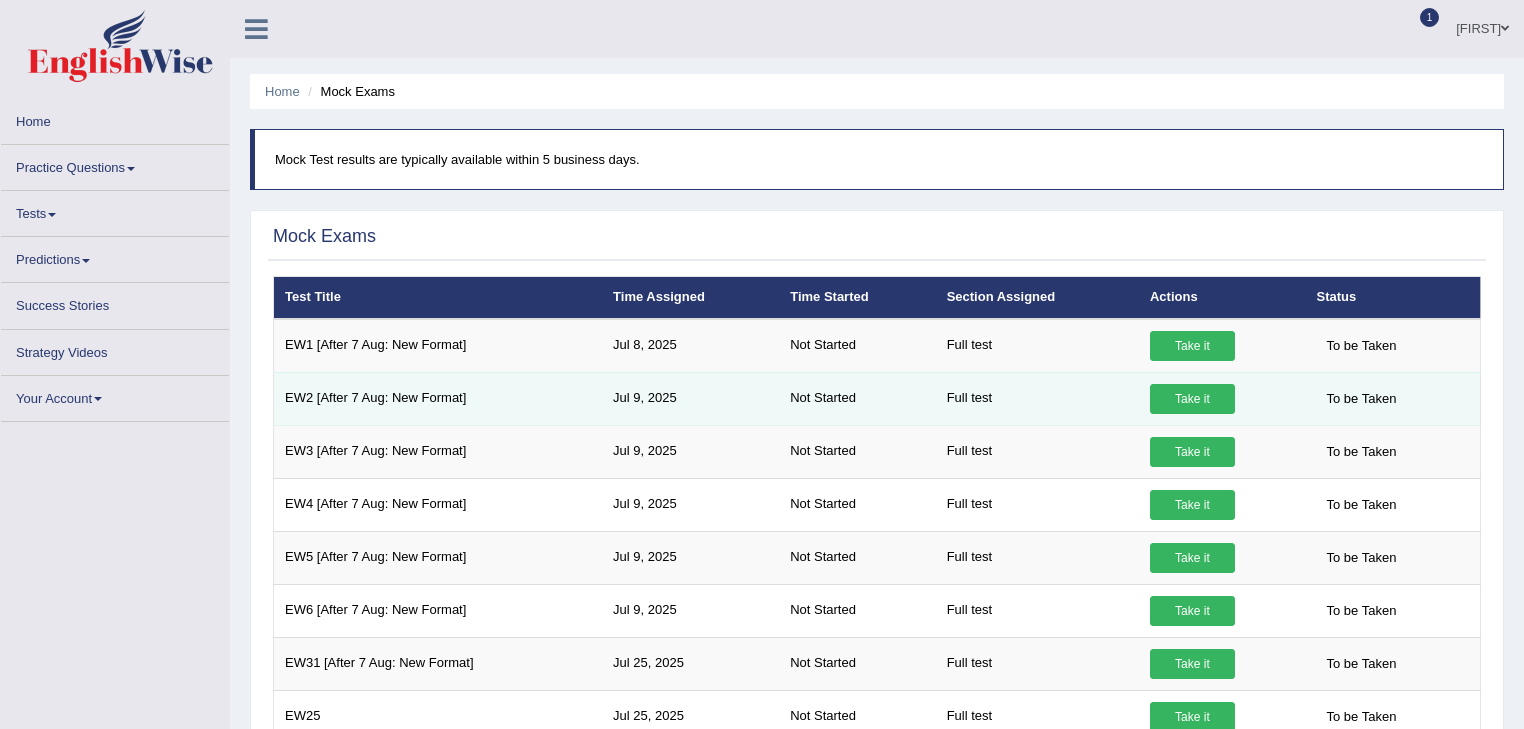 scroll, scrollTop: 0, scrollLeft: 0, axis: both 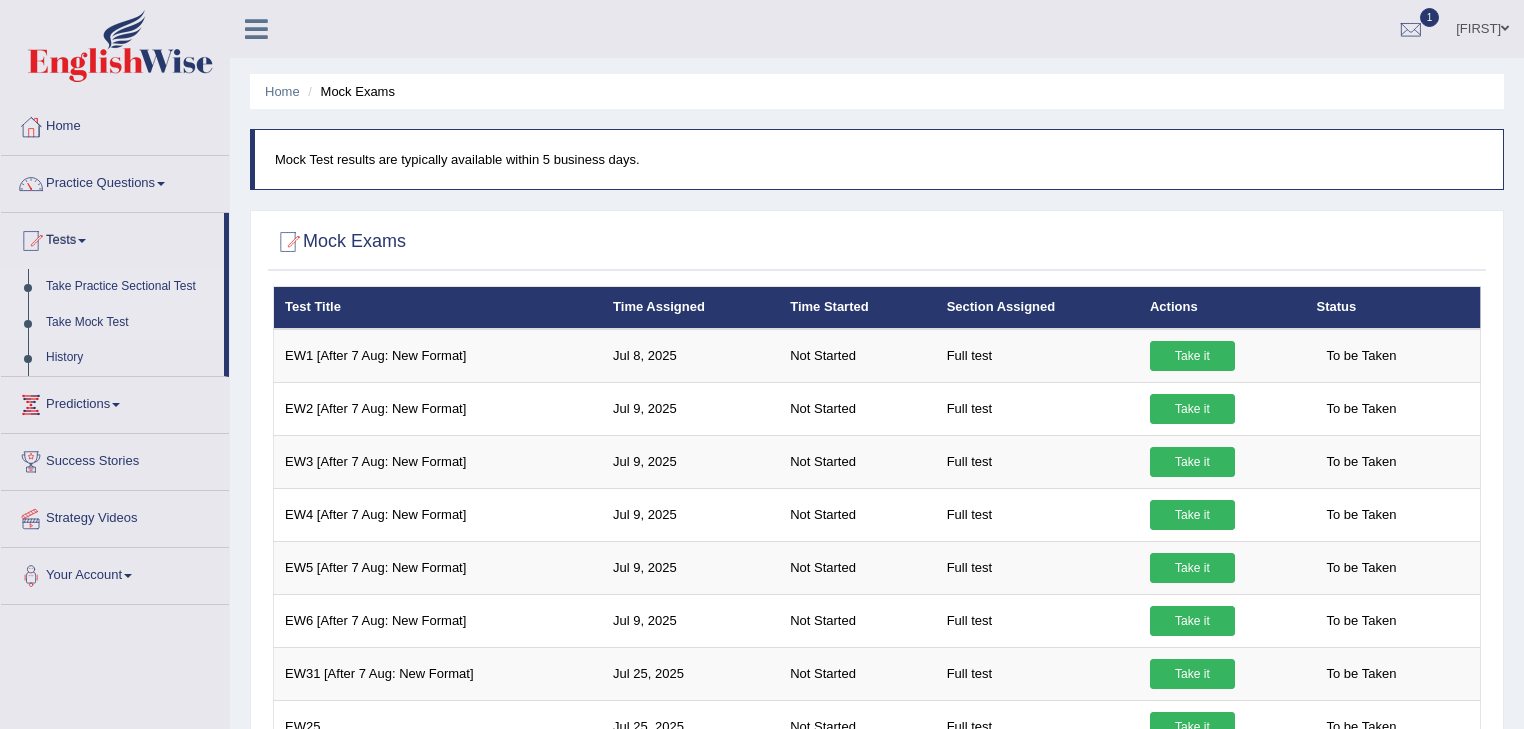 click on "Take Practice Sectional Test" at bounding box center (130, 287) 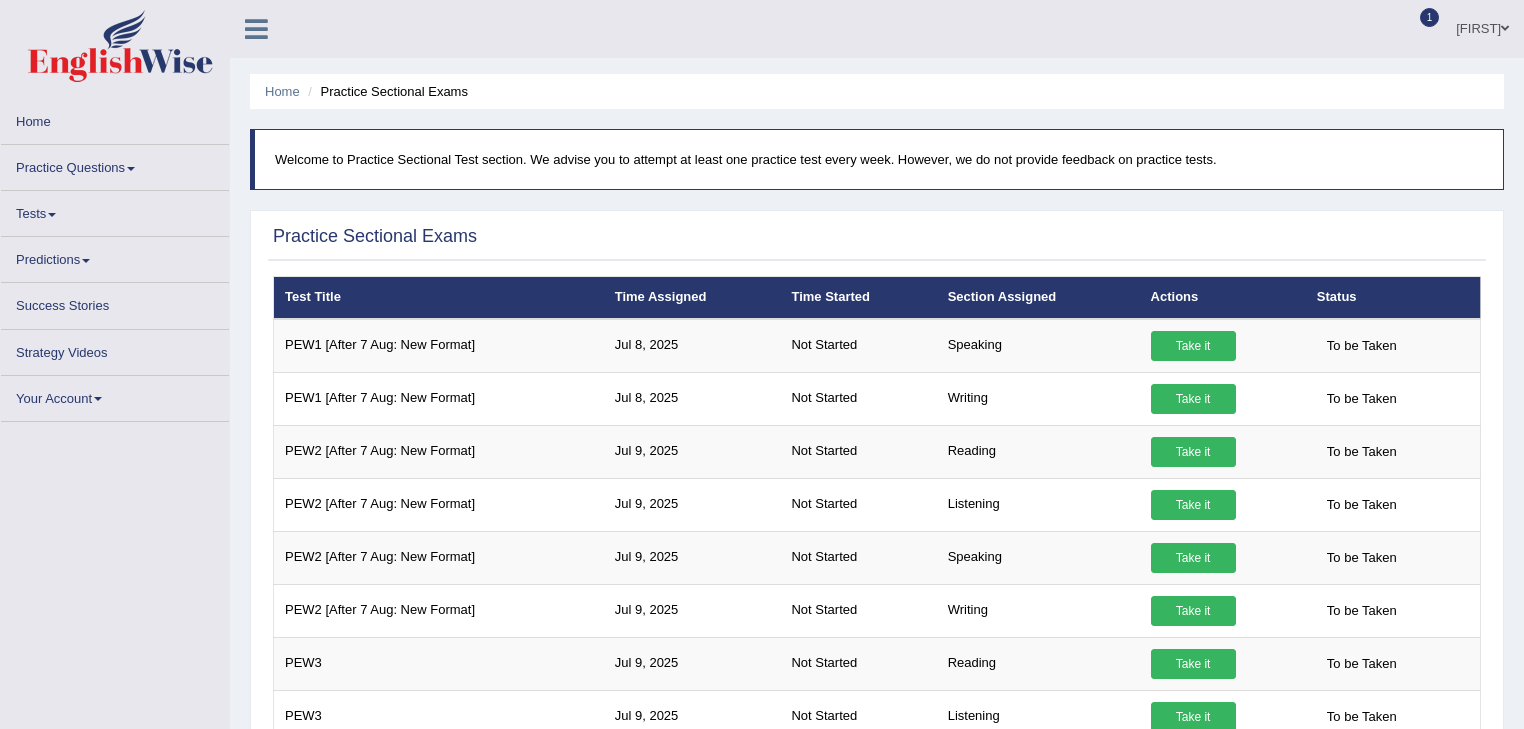 scroll, scrollTop: 0, scrollLeft: 0, axis: both 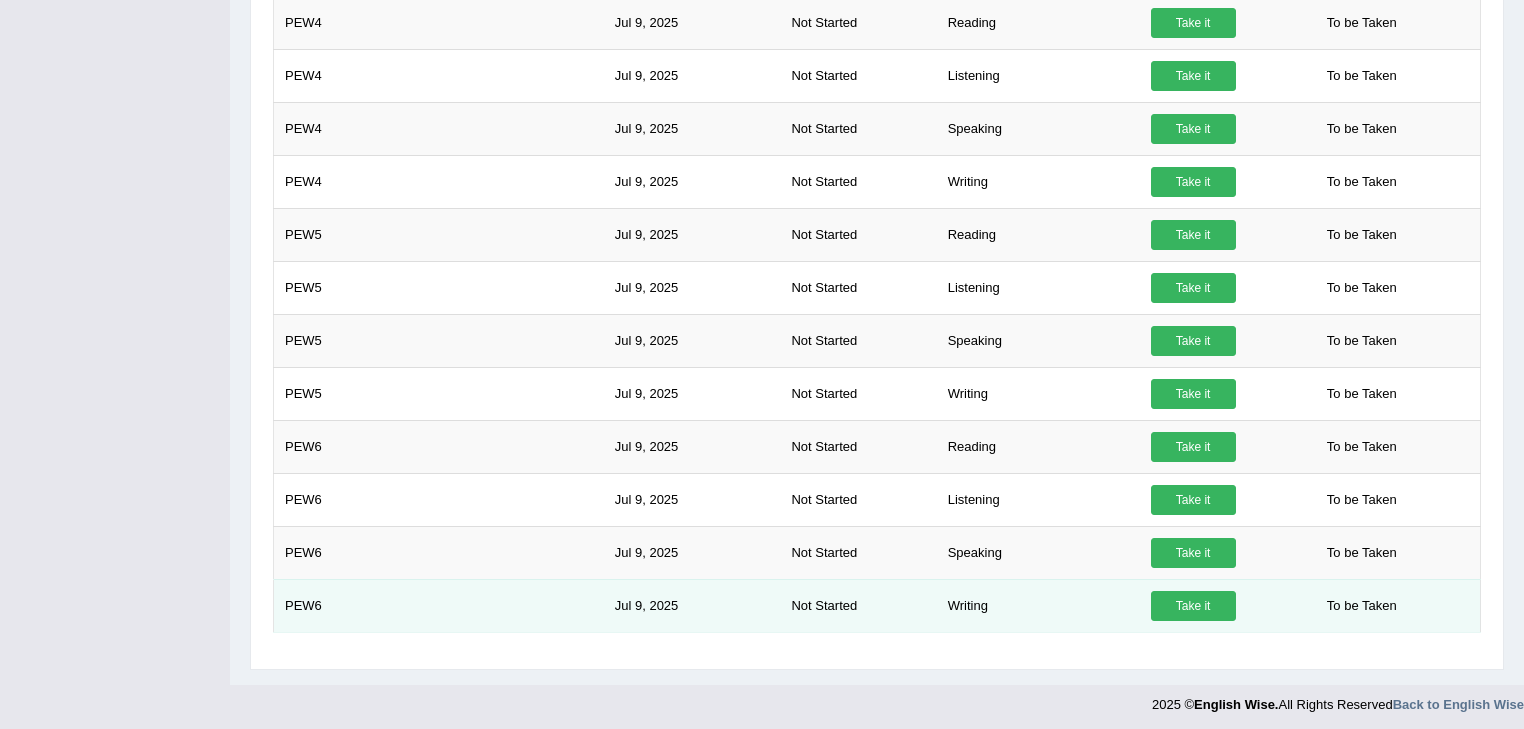 click on "Take it" at bounding box center (1193, 606) 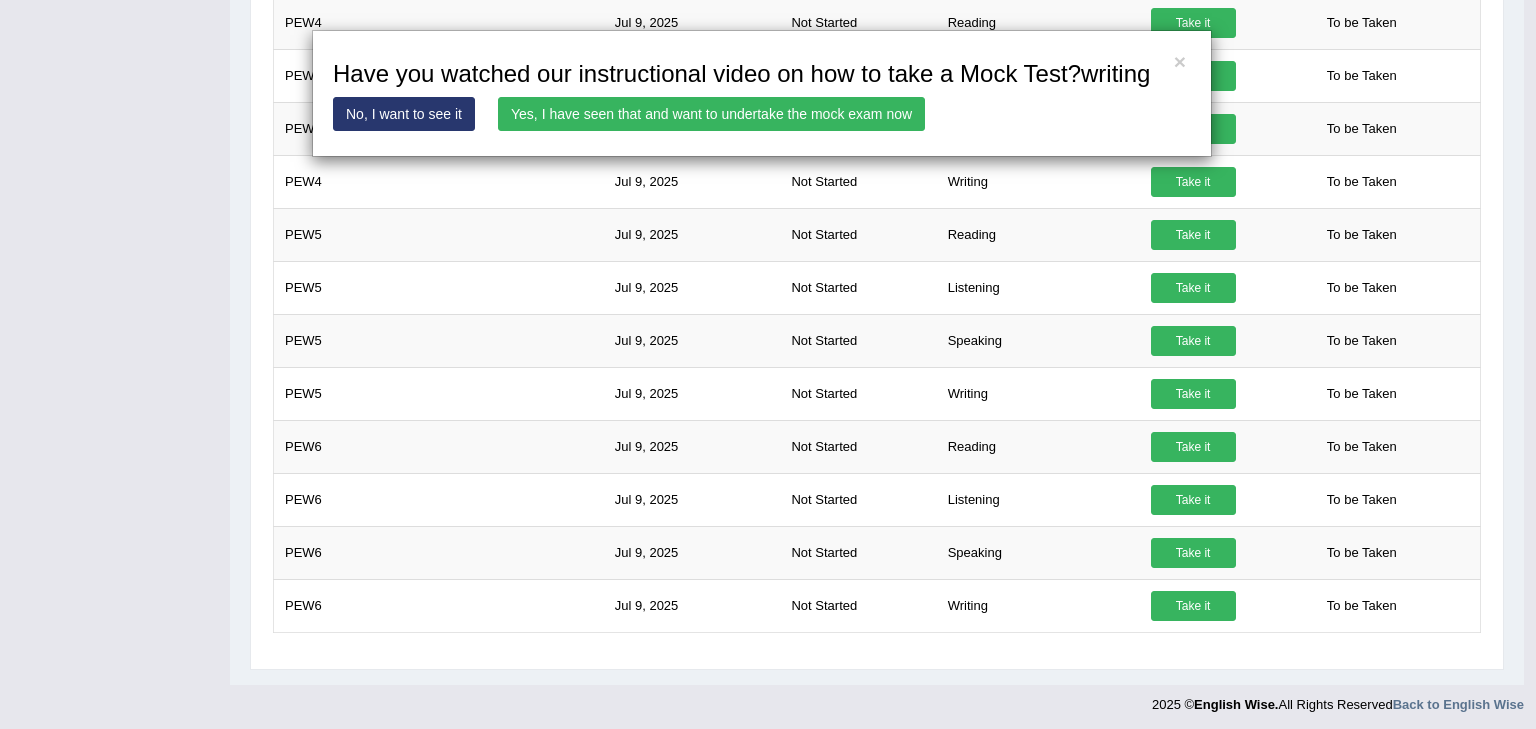 click on "Yes, I have seen that and want to undertake the mock exam now" at bounding box center [711, 114] 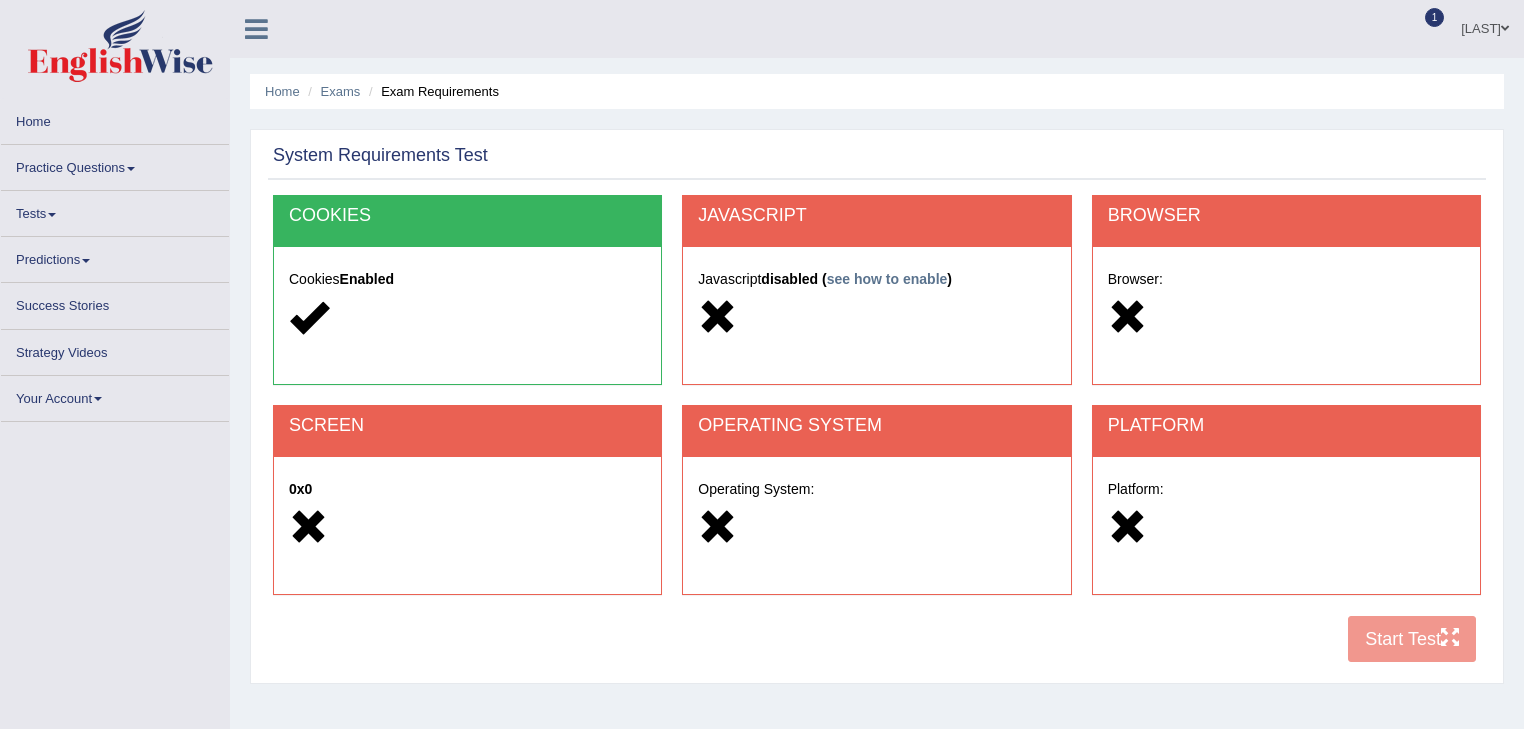 scroll, scrollTop: 0, scrollLeft: 0, axis: both 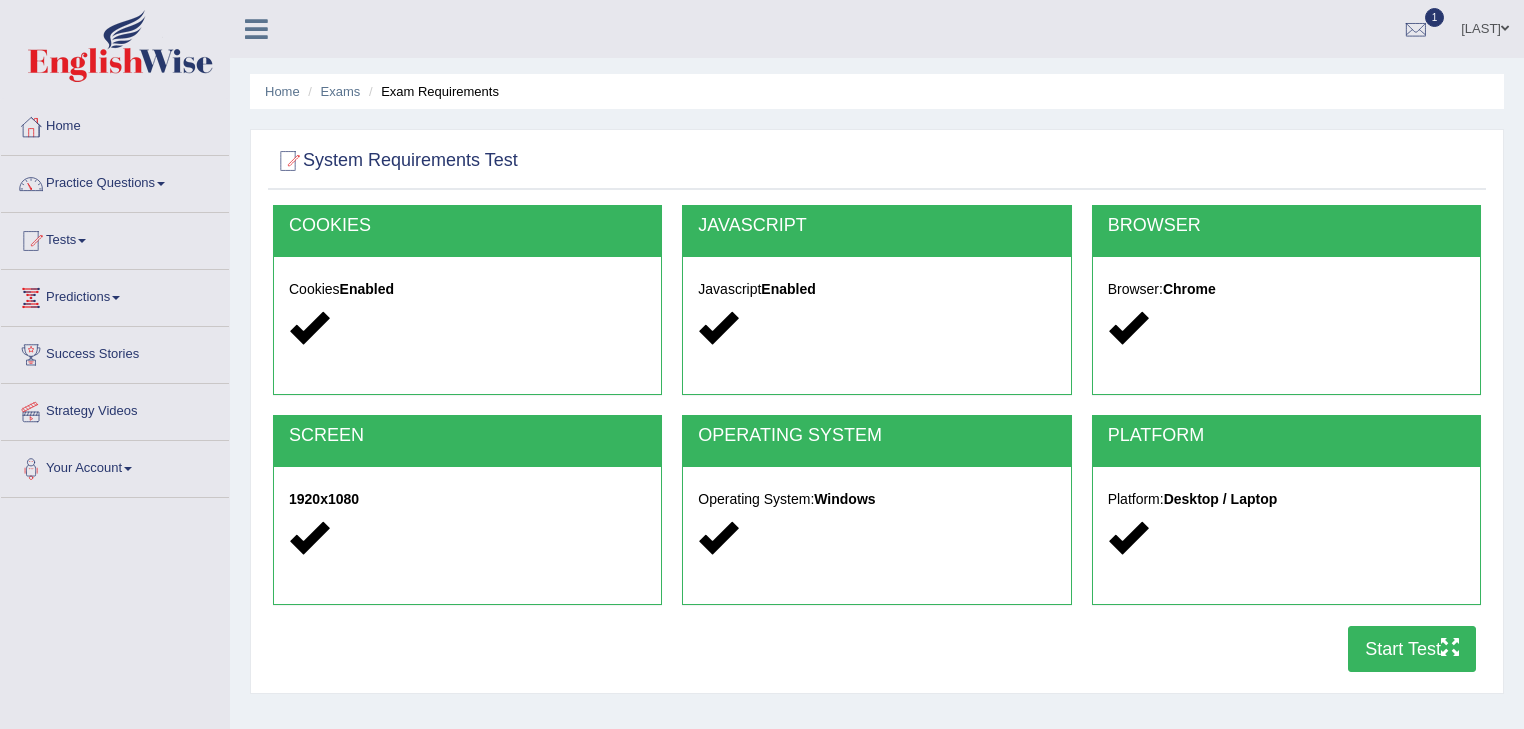 click on "Jovic
Toggle navigation
Username: JovicRecomendable
Access Type: Online
Subscription: Silver Package
Log out
1
PEW1 [After 7 Aug: New Format]" at bounding box center [1071, 28] 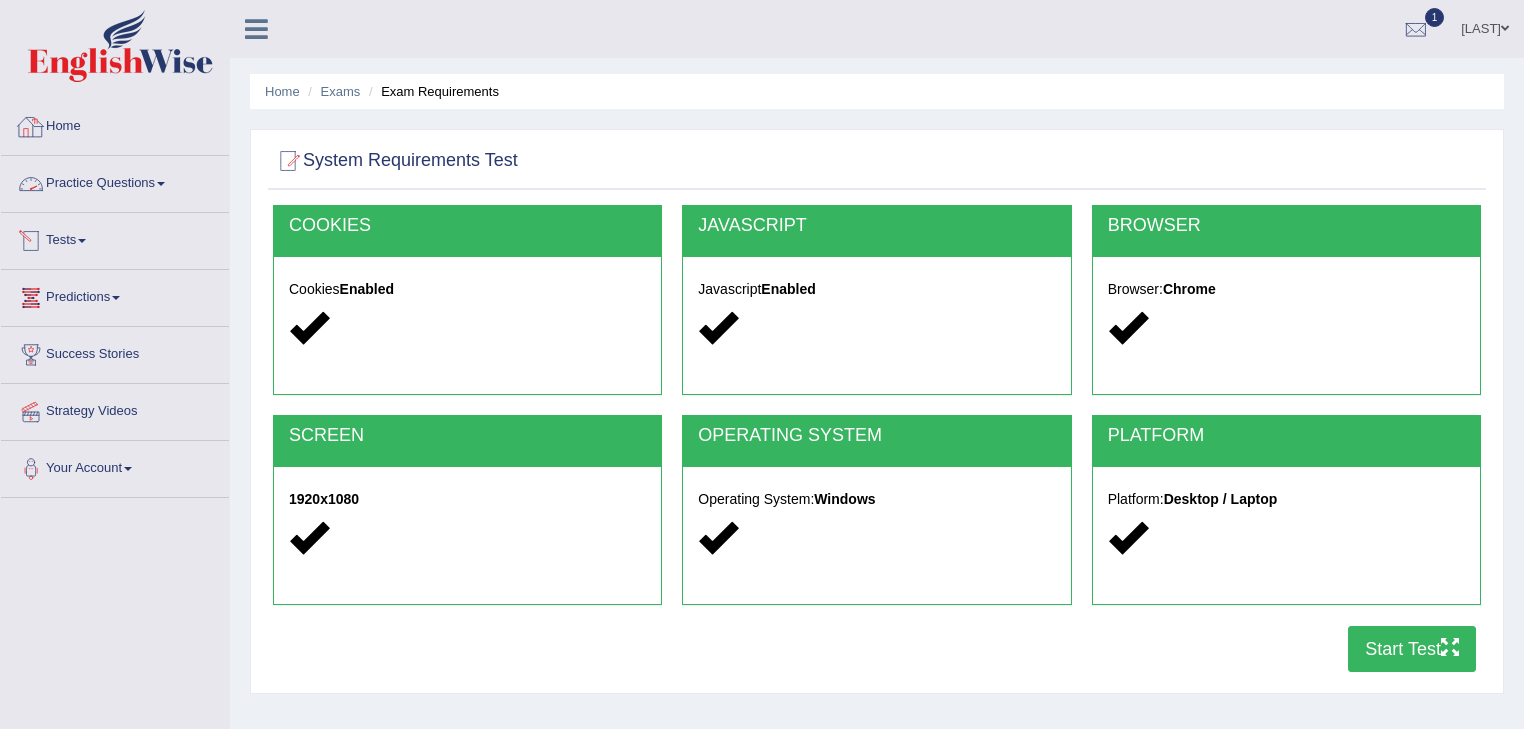 click on "Predictions" at bounding box center (115, 295) 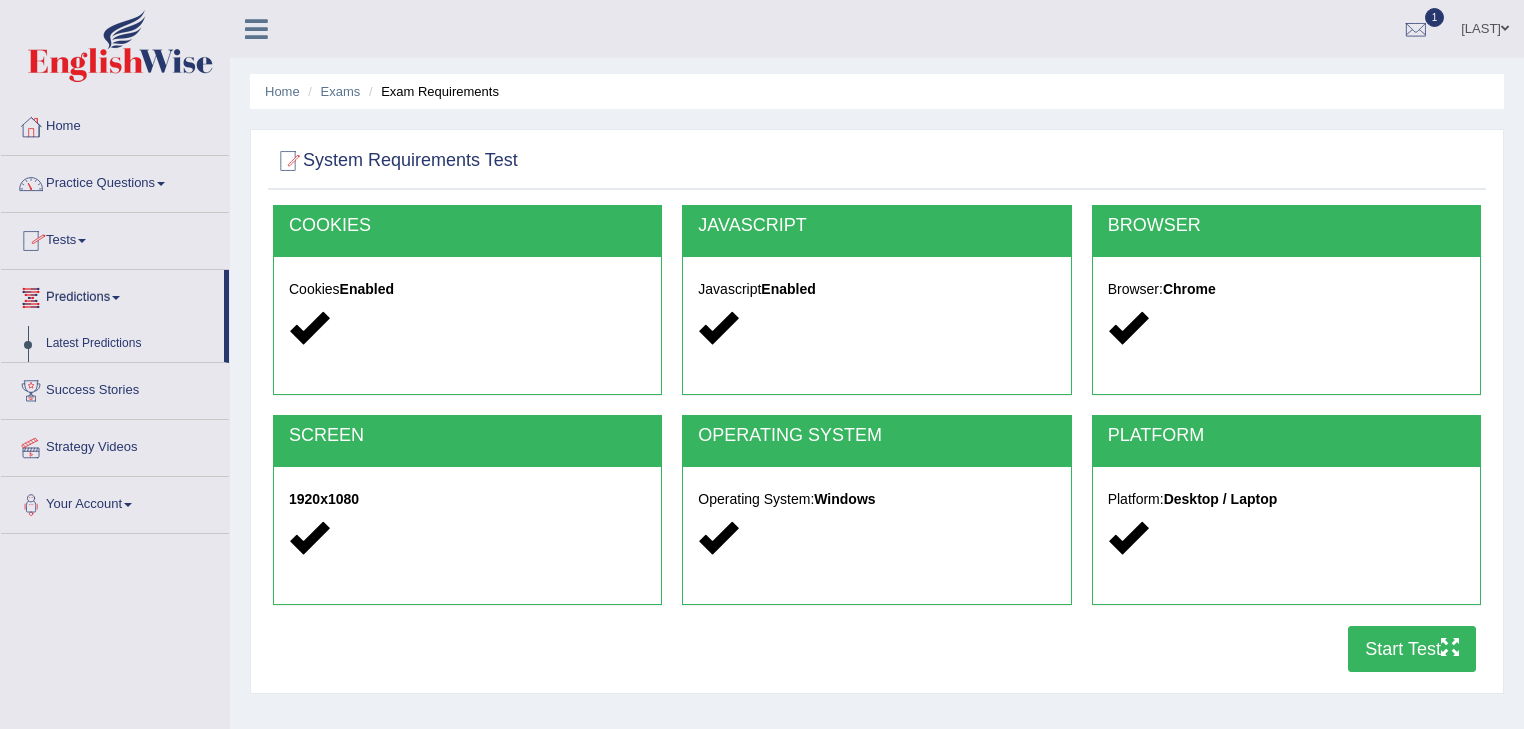click on "Practice Questions" at bounding box center [115, 181] 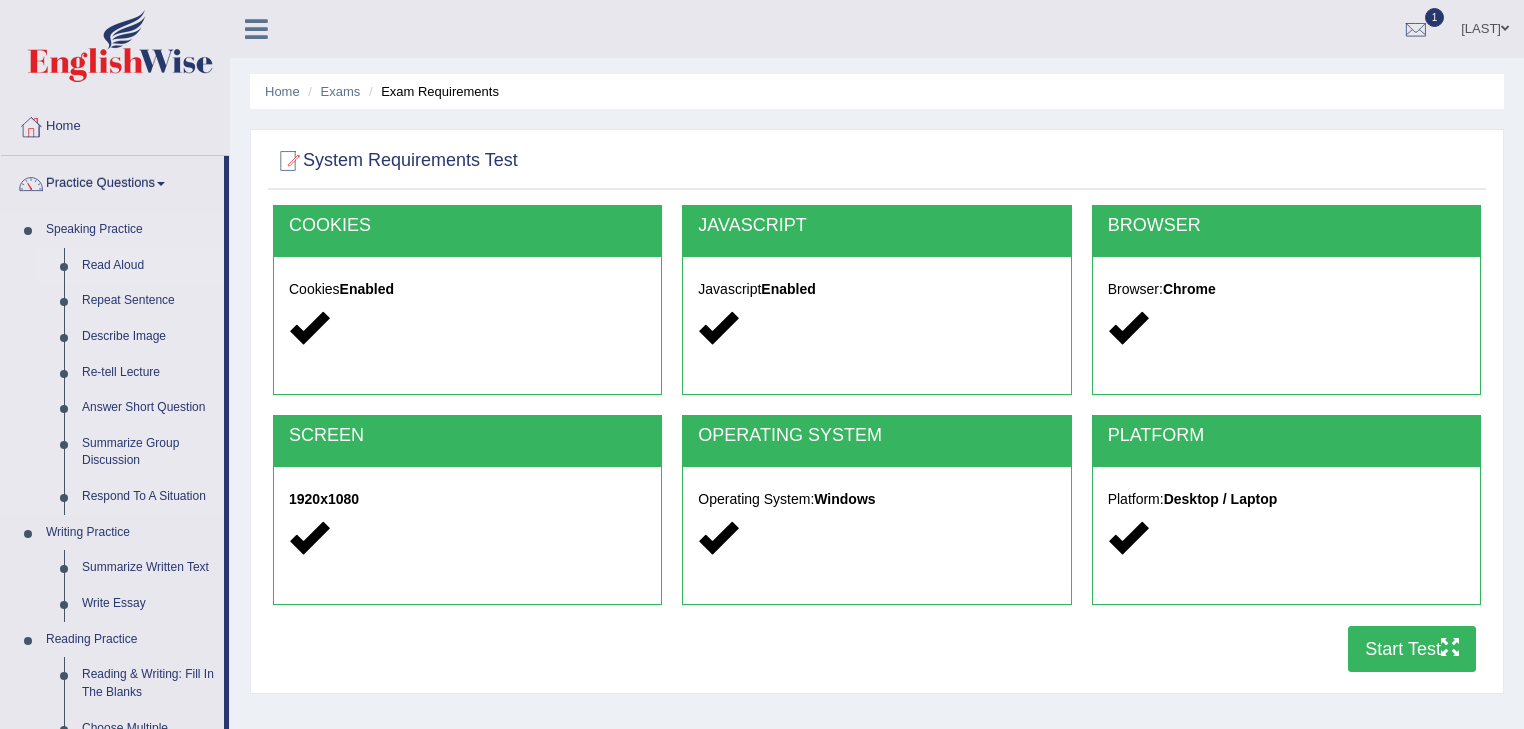 click on "Read Aloud" at bounding box center (148, 266) 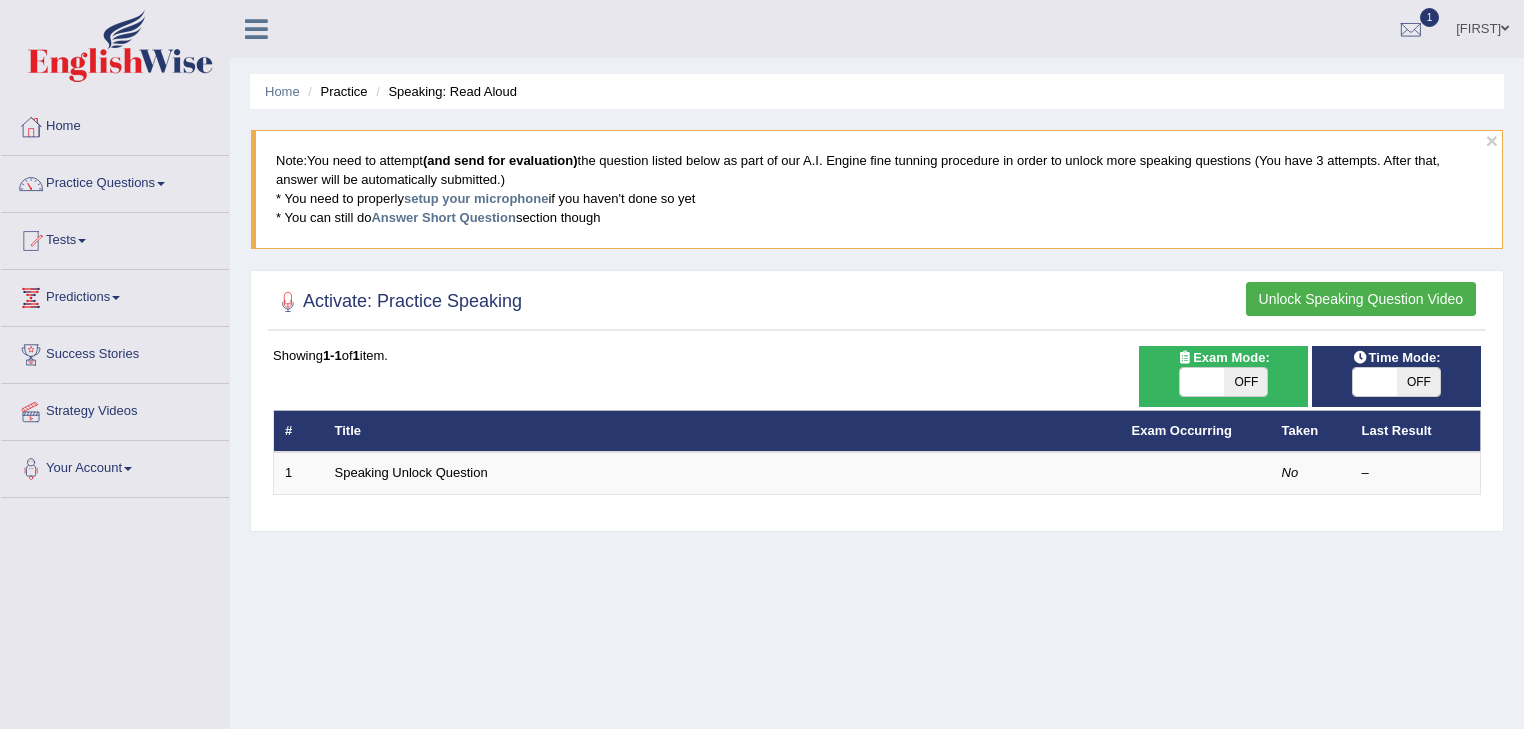 scroll, scrollTop: 0, scrollLeft: 0, axis: both 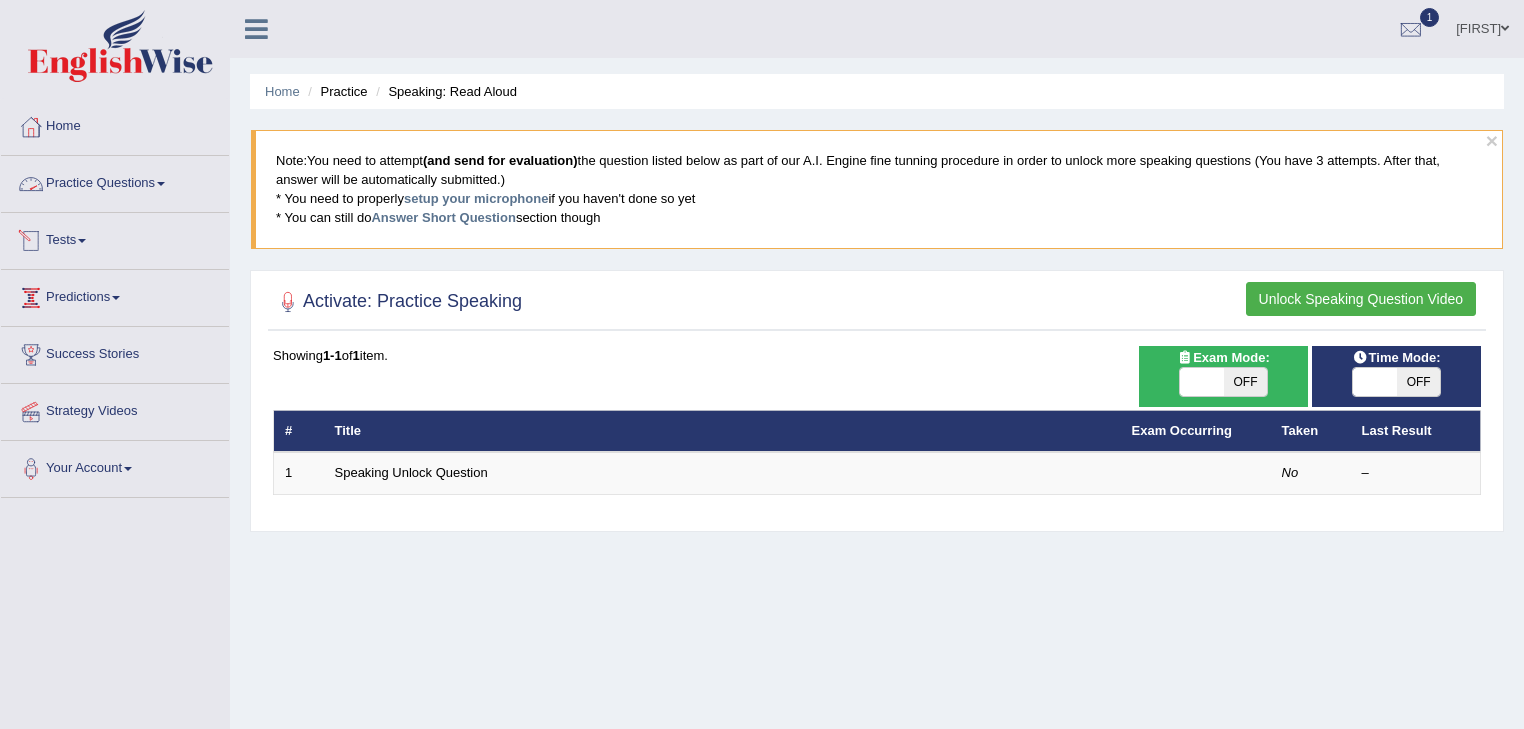 click on "Practice Questions" at bounding box center [115, 181] 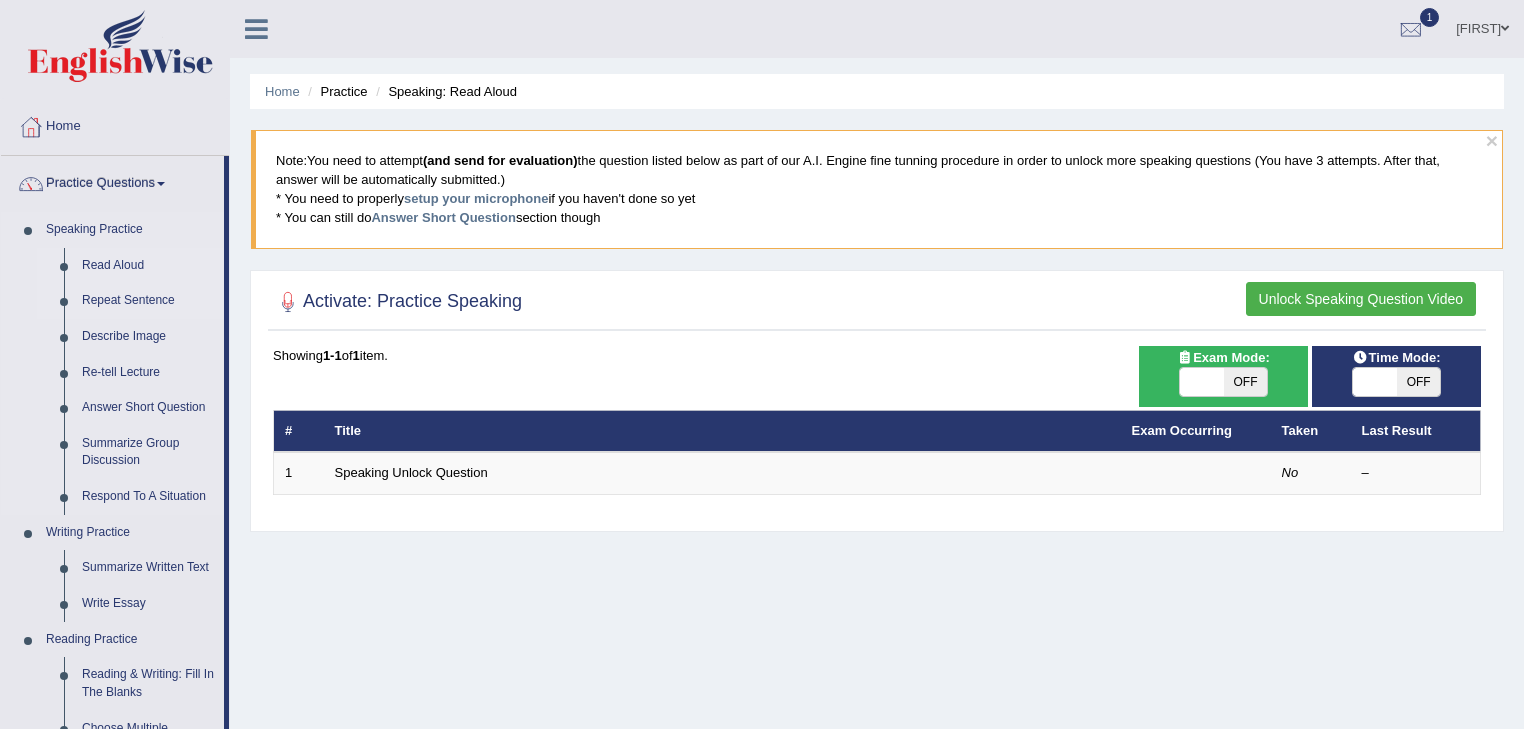 click on "Repeat Sentence" at bounding box center (148, 301) 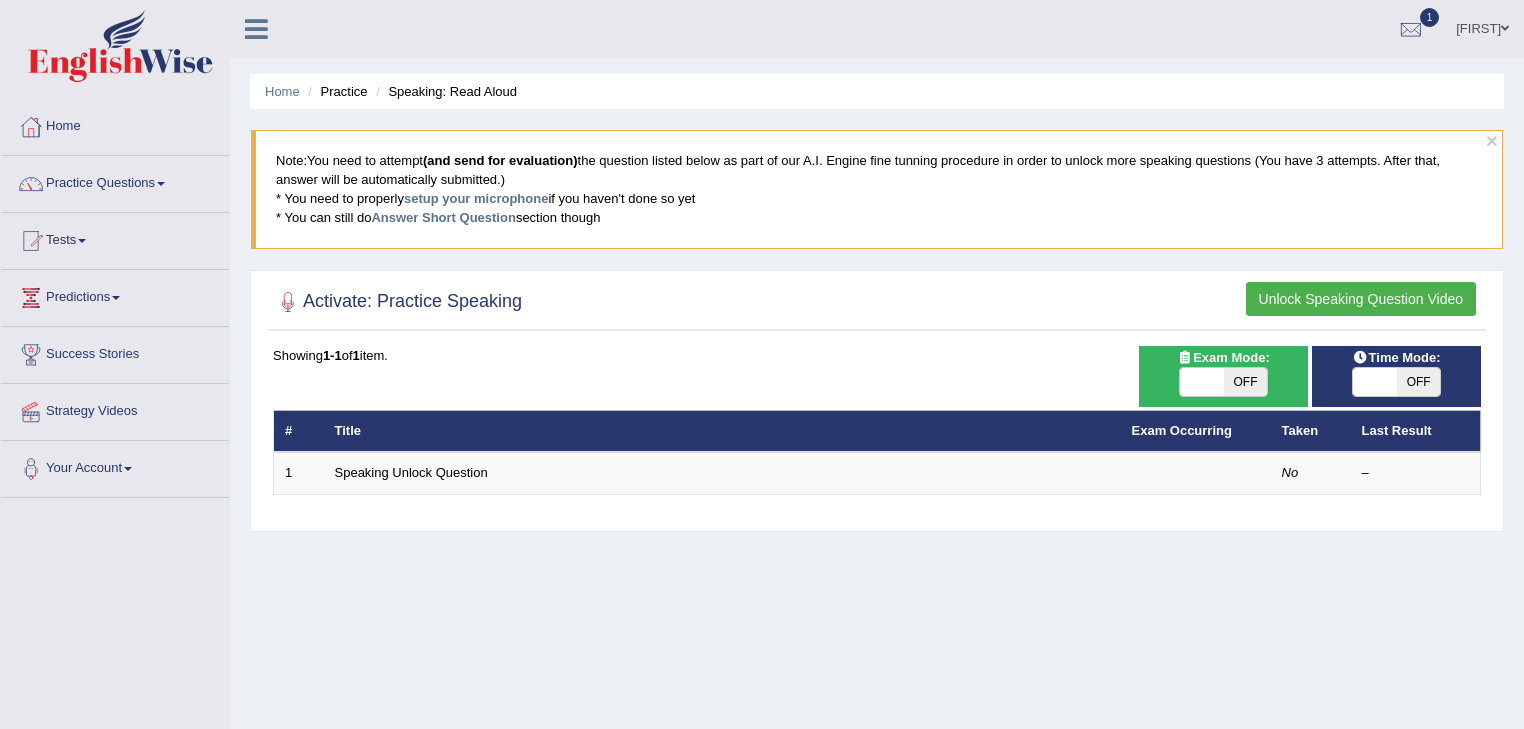 scroll, scrollTop: 0, scrollLeft: 0, axis: both 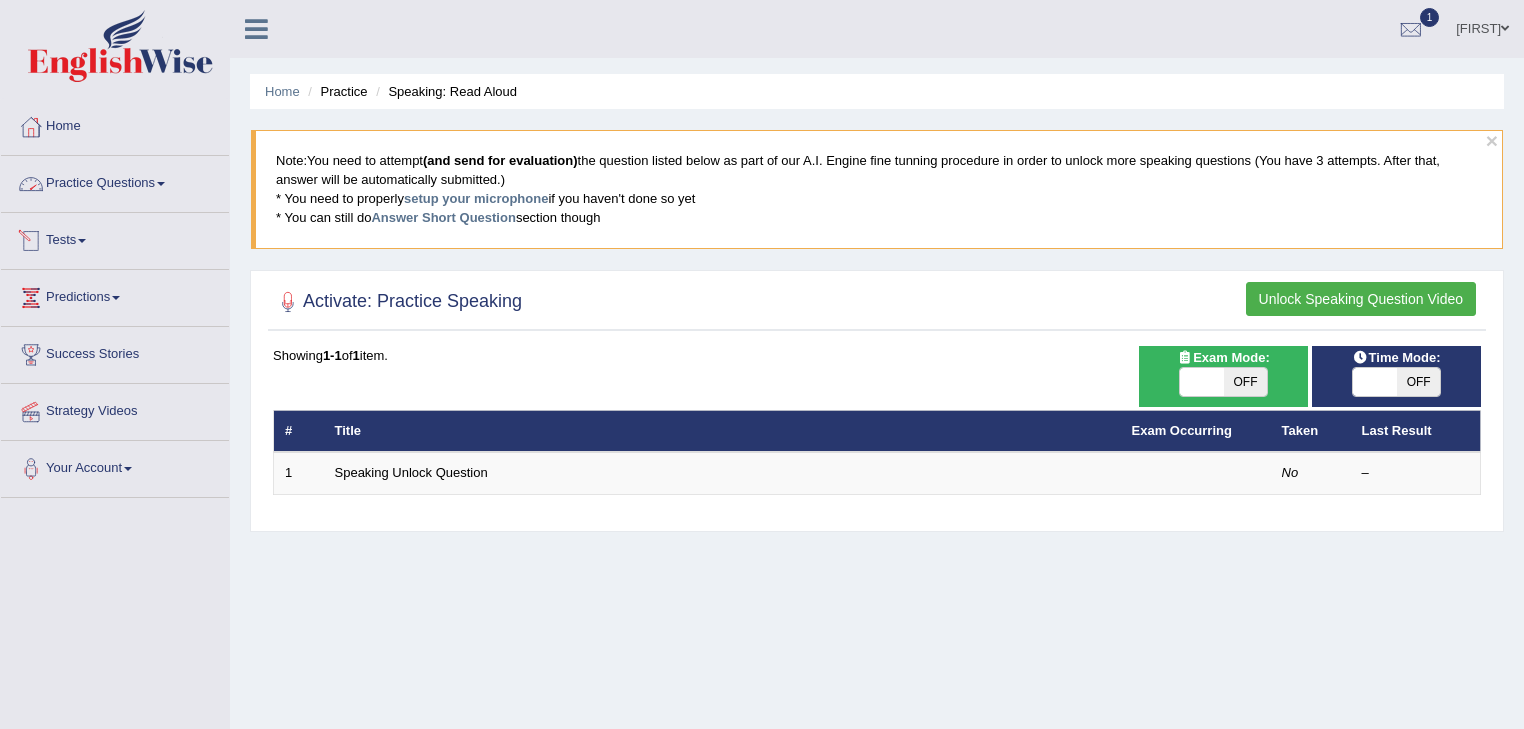 click on "Practice Questions" at bounding box center [115, 181] 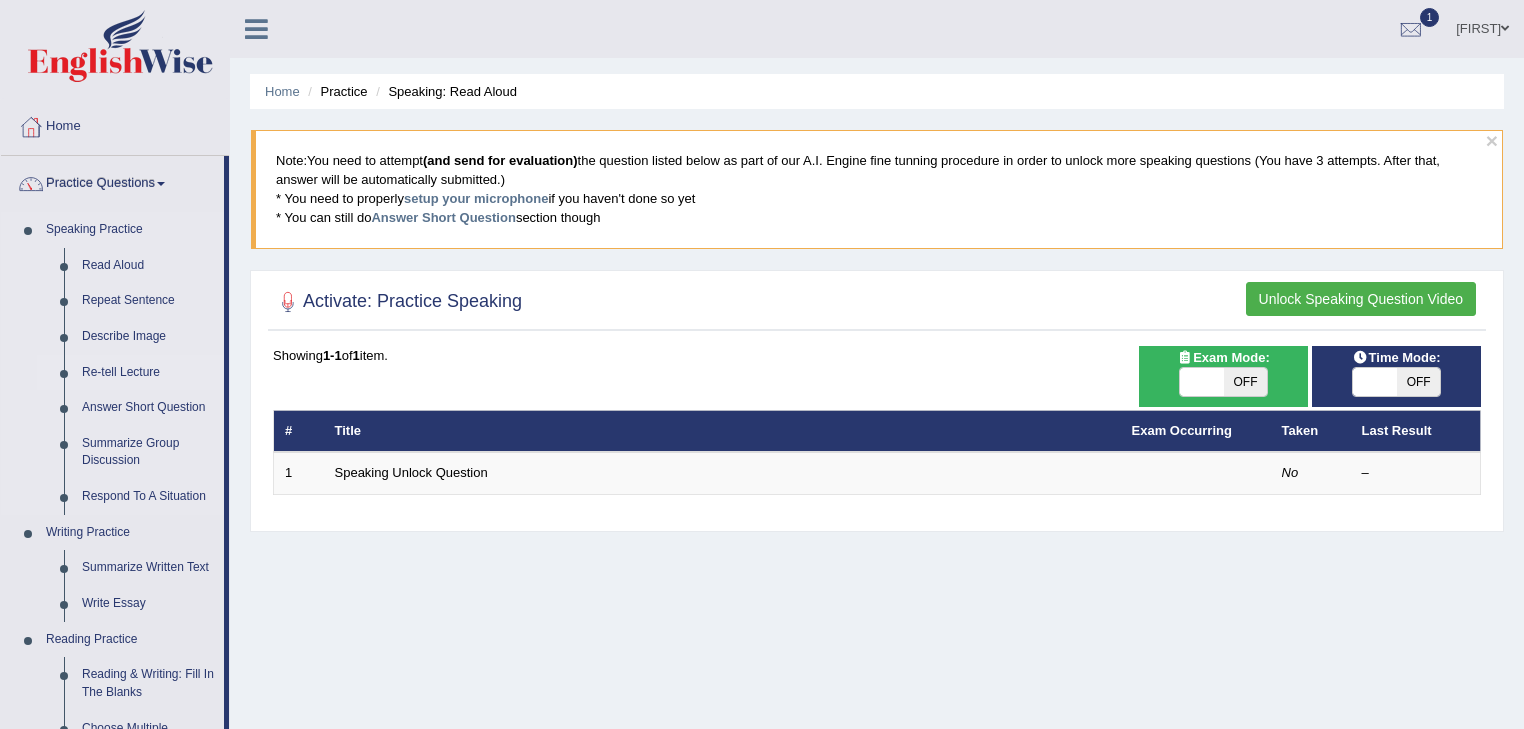 click on "Re-tell Lecture" at bounding box center [148, 373] 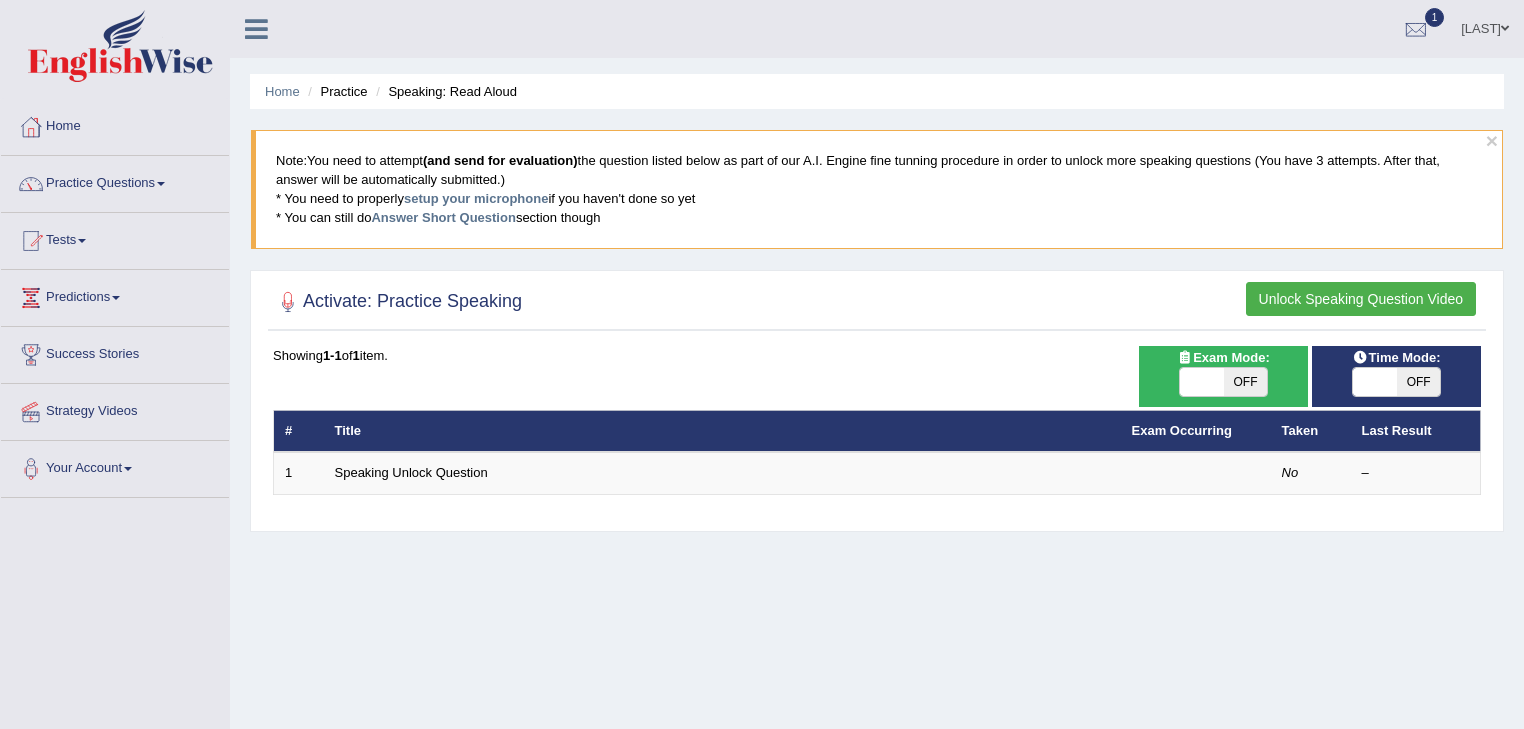 scroll, scrollTop: 0, scrollLeft: 0, axis: both 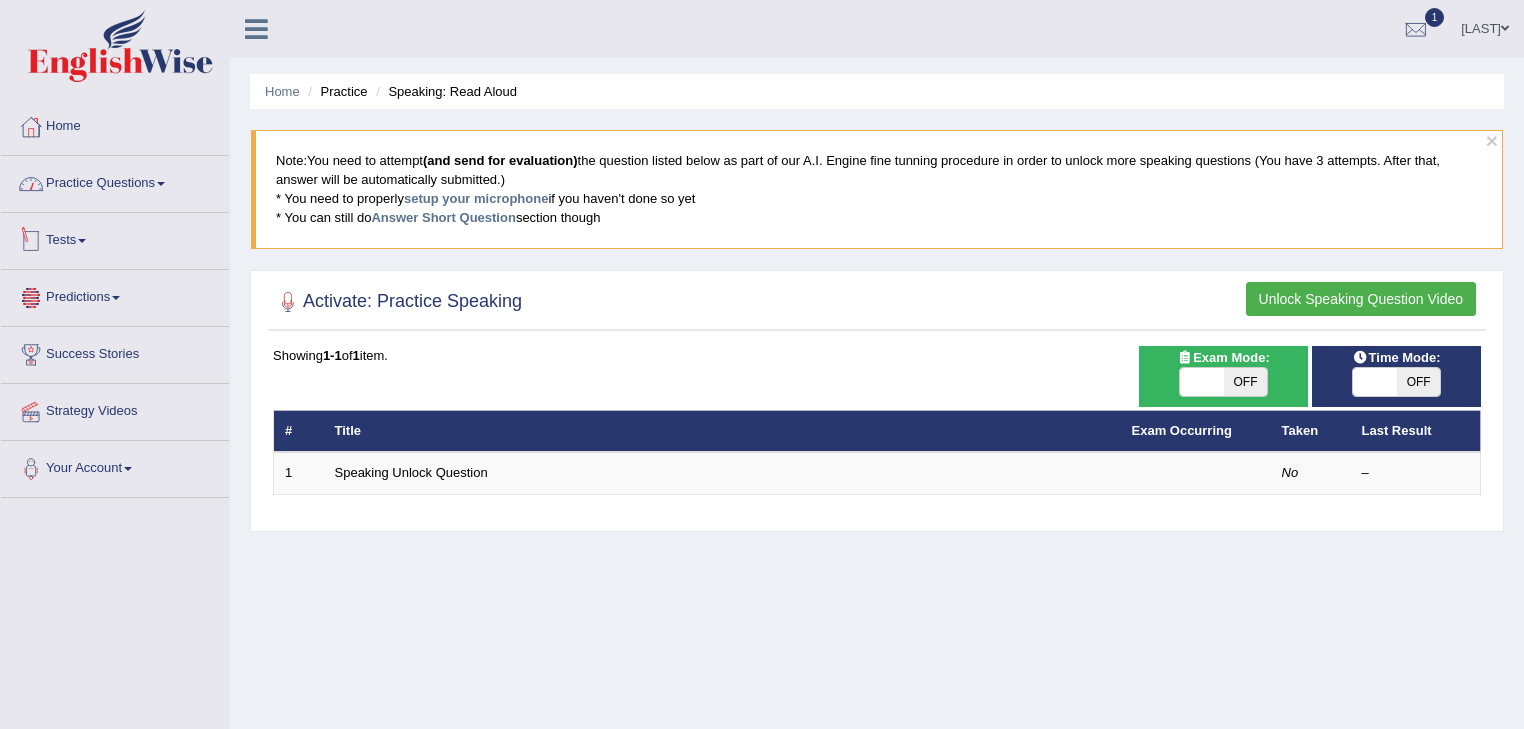 click on "Practice Questions" at bounding box center (115, 181) 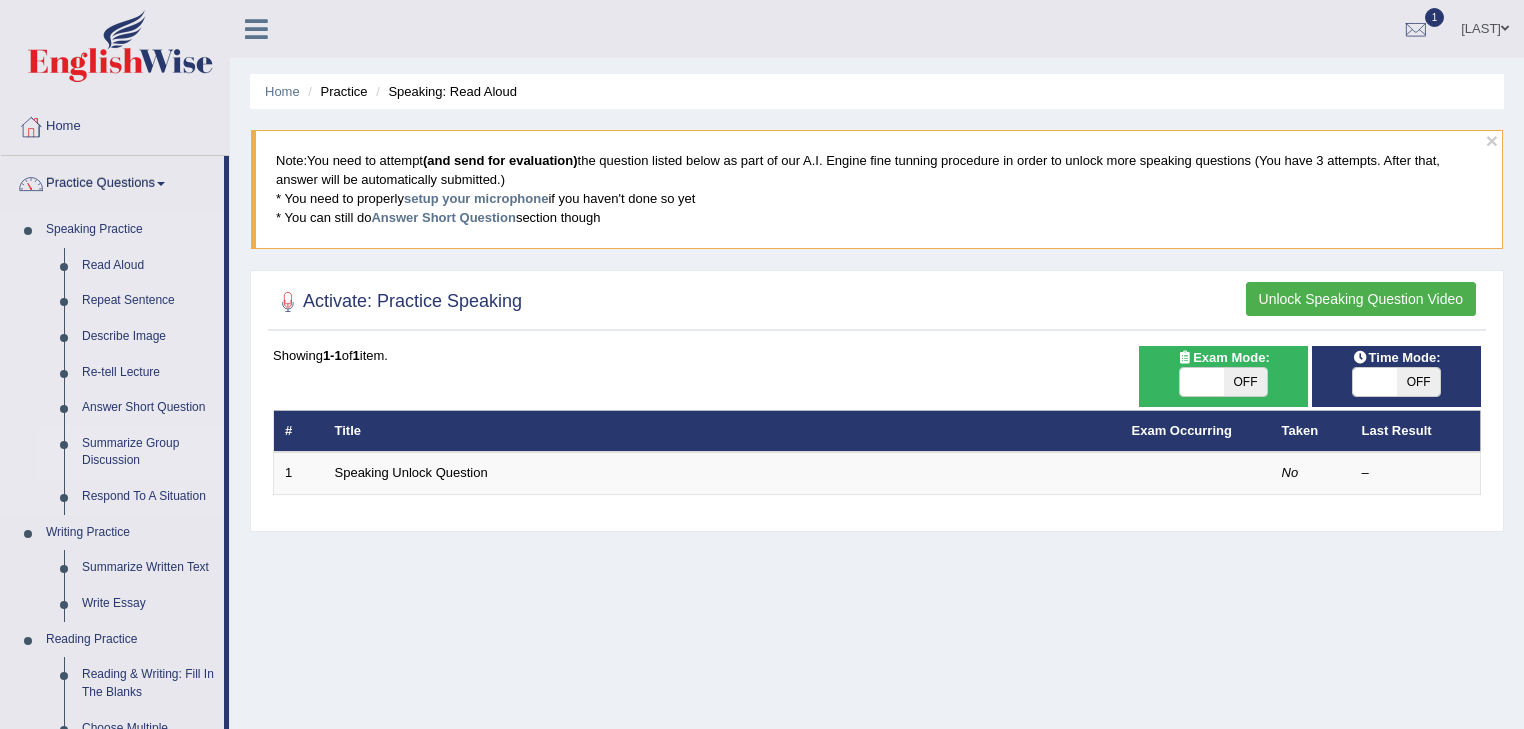 click on "Summarize Group Discussion" at bounding box center [148, 452] 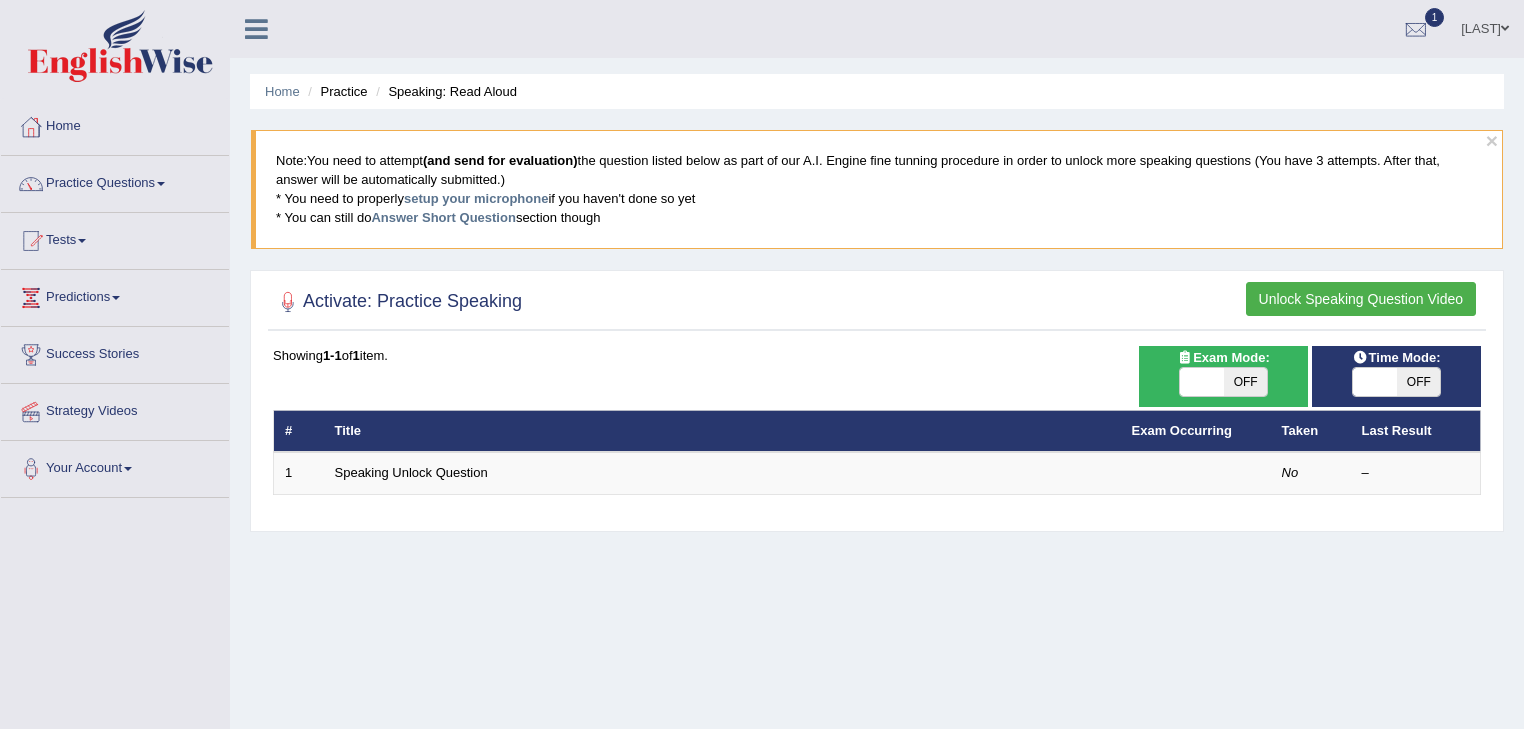 scroll, scrollTop: 0, scrollLeft: 0, axis: both 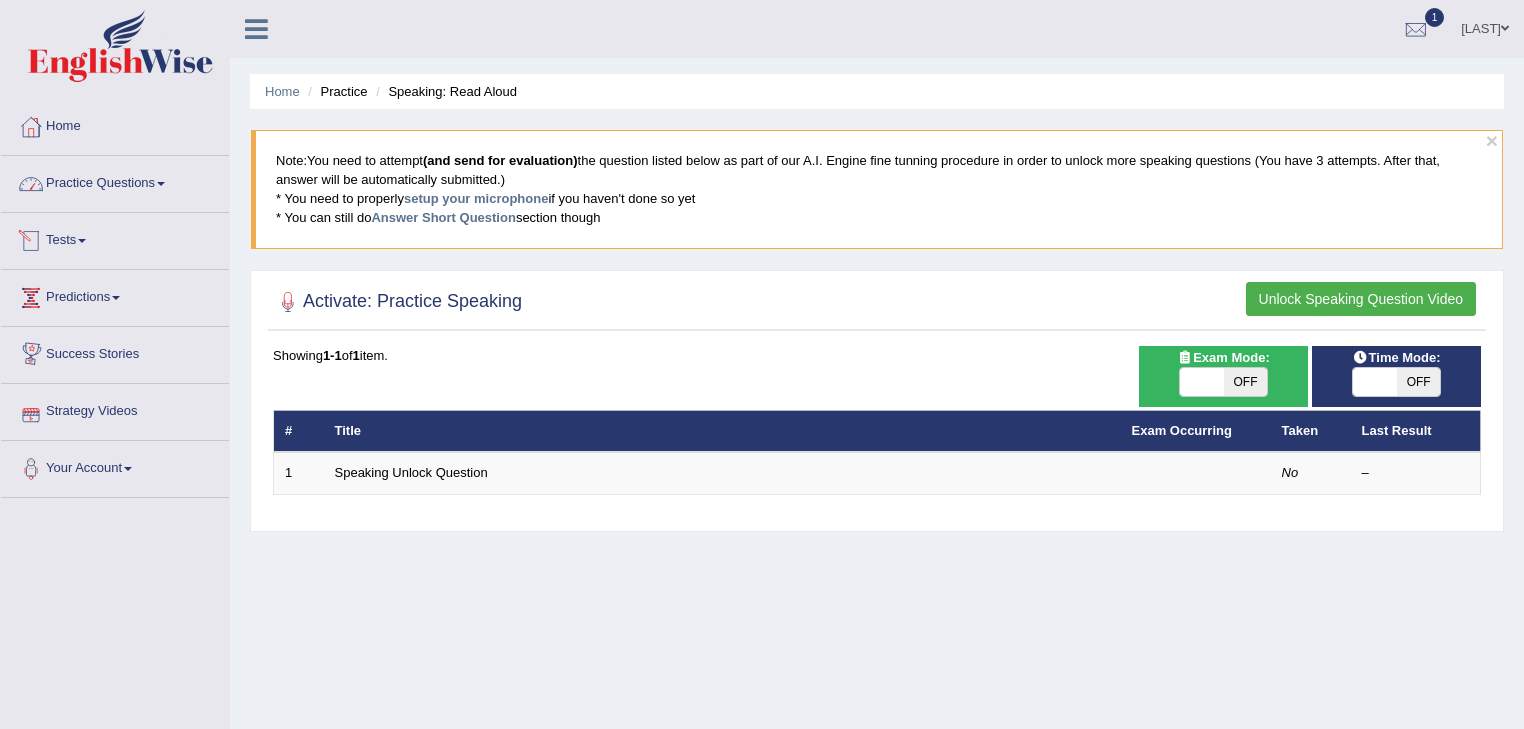 click on "Practice Questions" at bounding box center (115, 181) 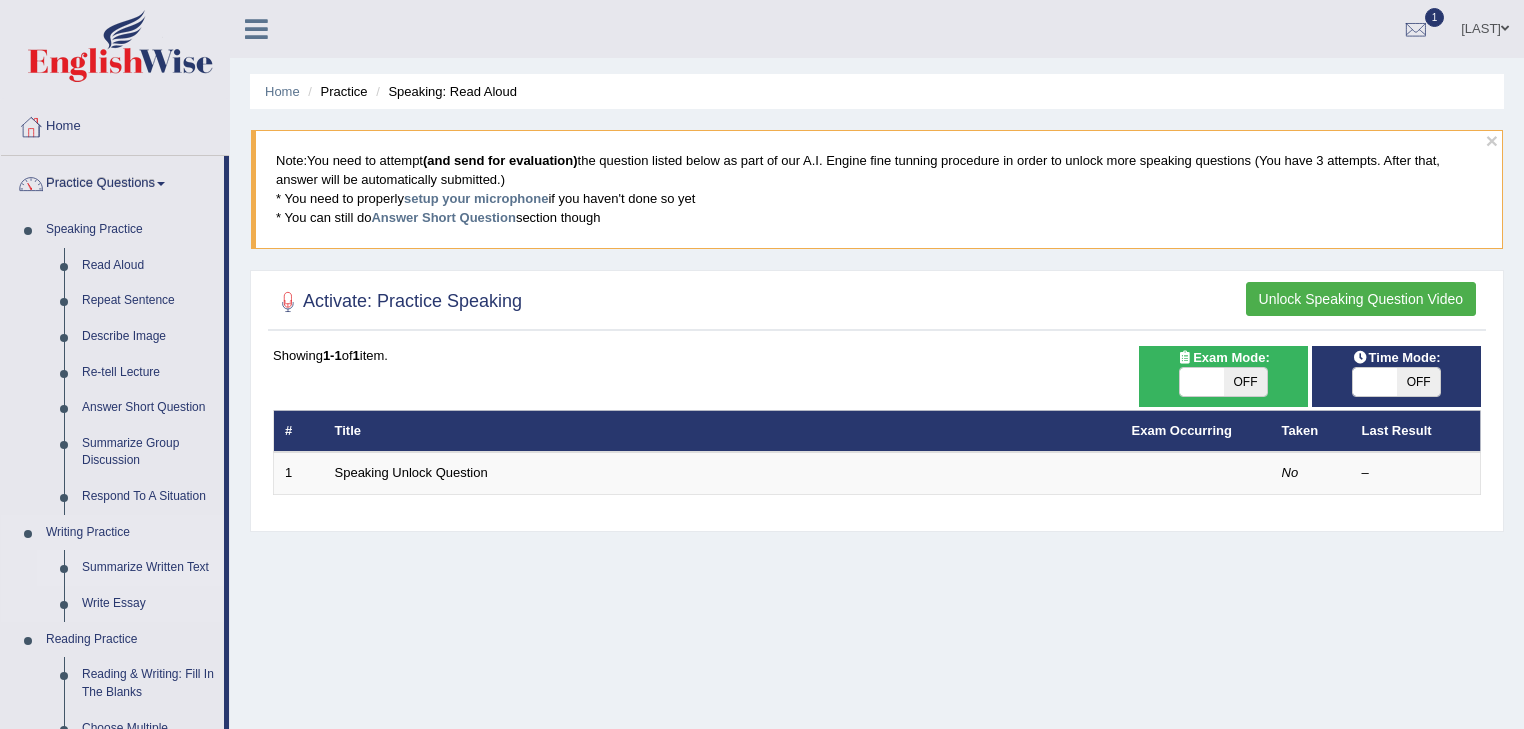 click on "Summarize Written Text" at bounding box center (148, 568) 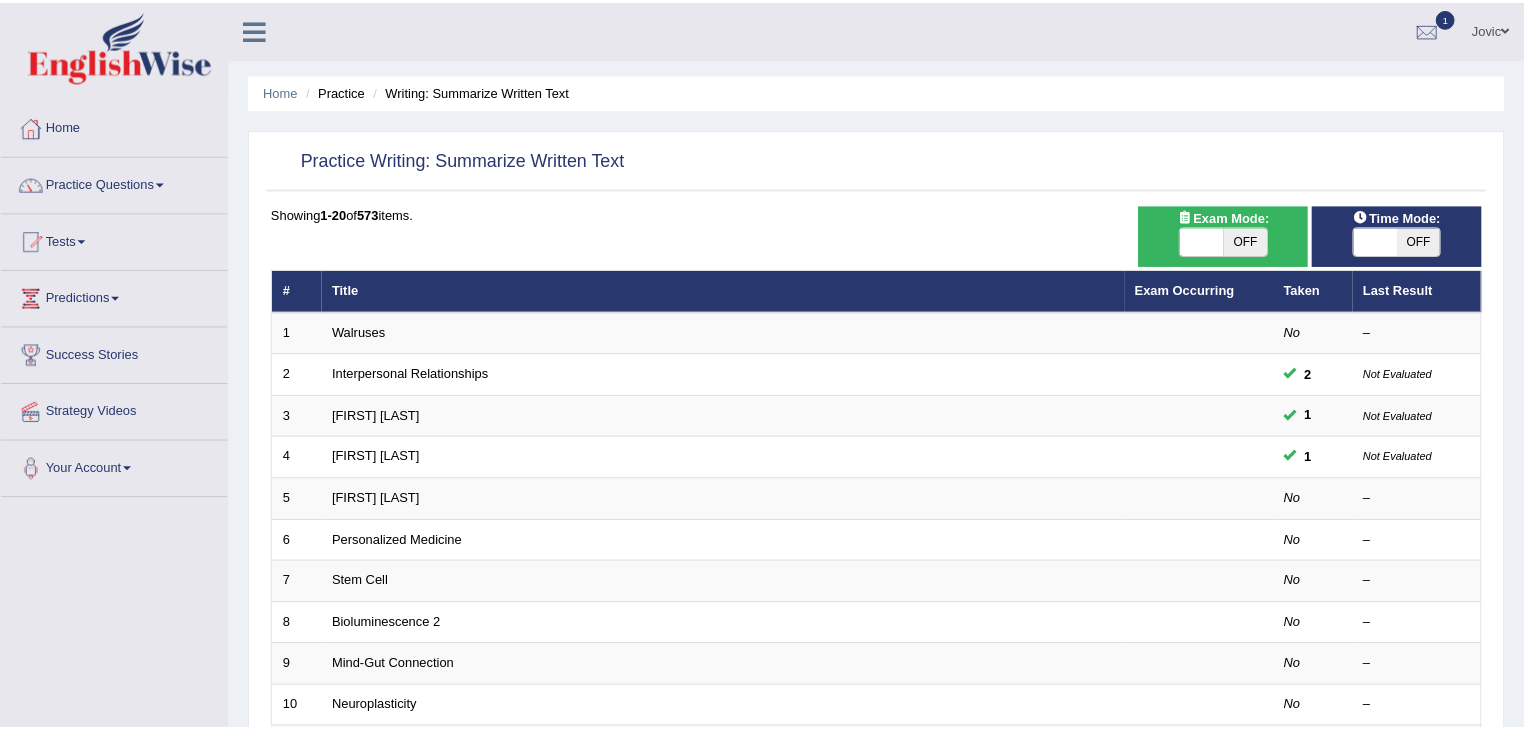 scroll, scrollTop: 0, scrollLeft: 0, axis: both 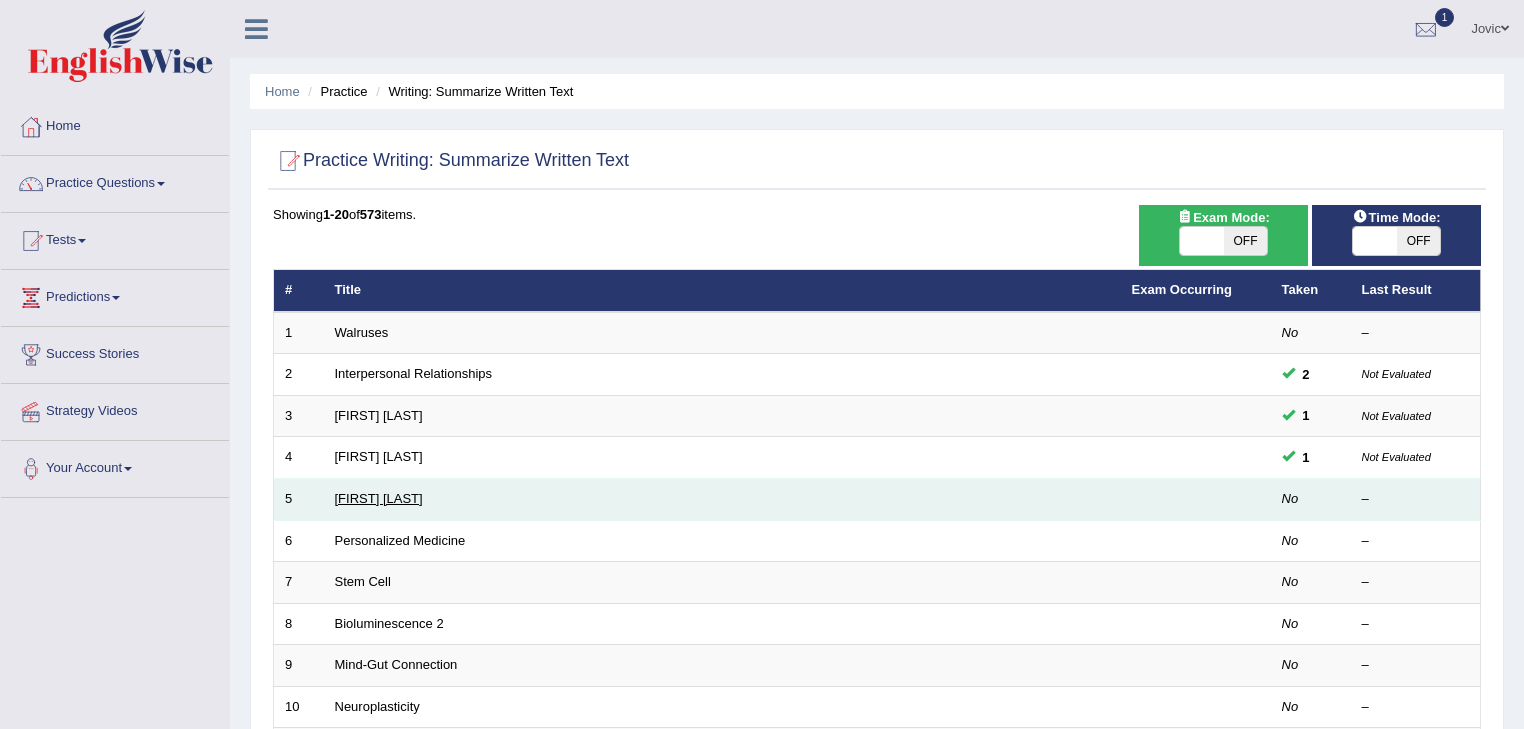 click on "[FIRST] [LAST]" at bounding box center [379, 498] 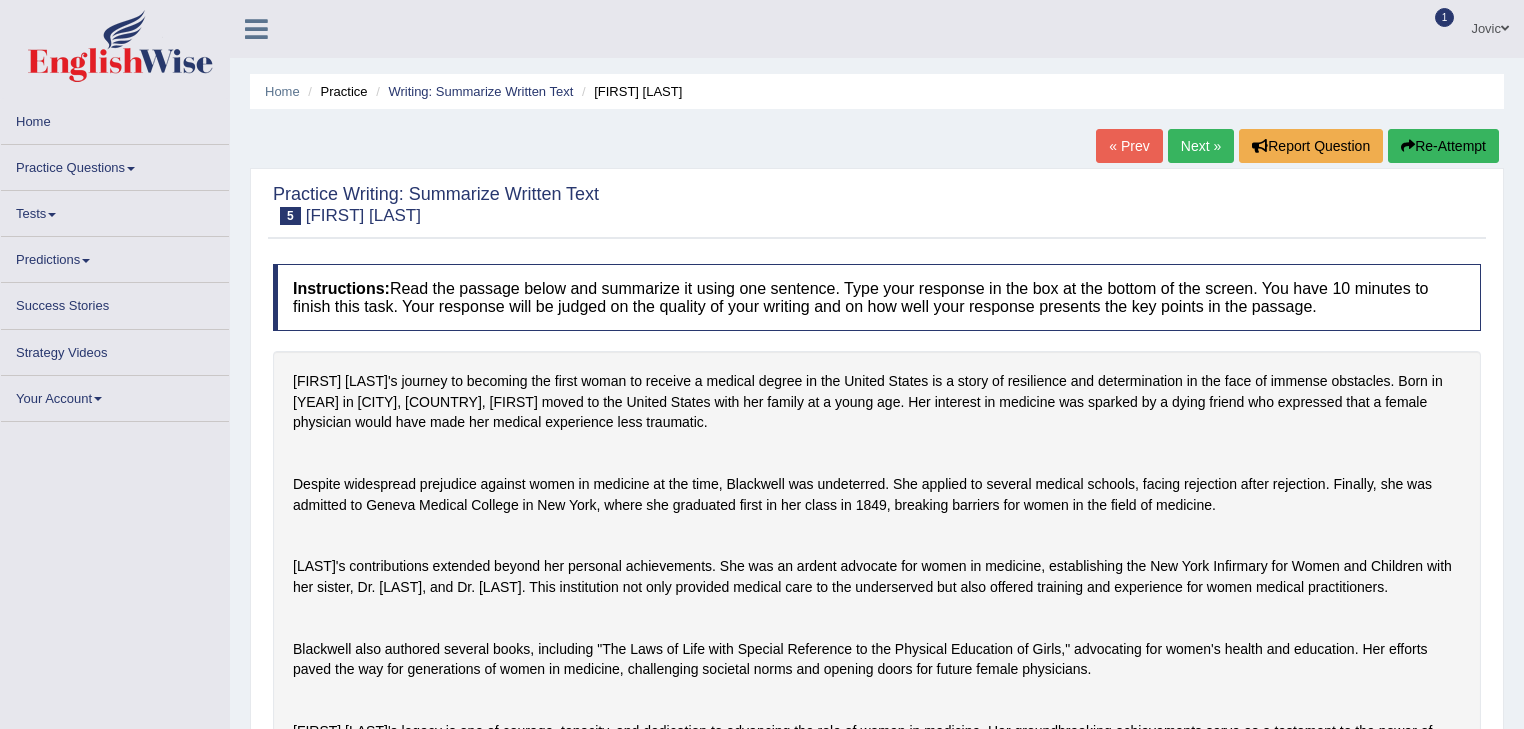 scroll, scrollTop: 0, scrollLeft: 0, axis: both 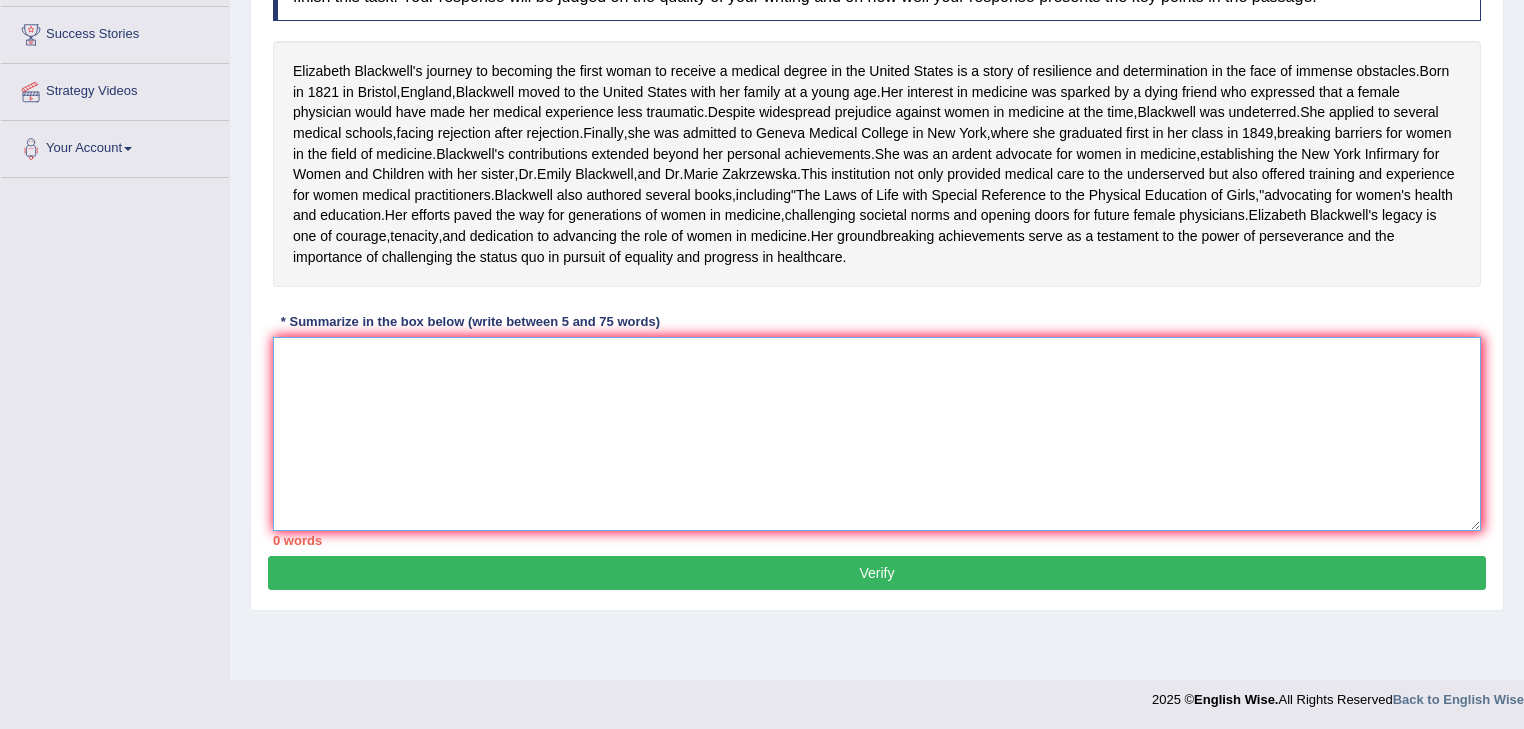 click at bounding box center (877, 434) 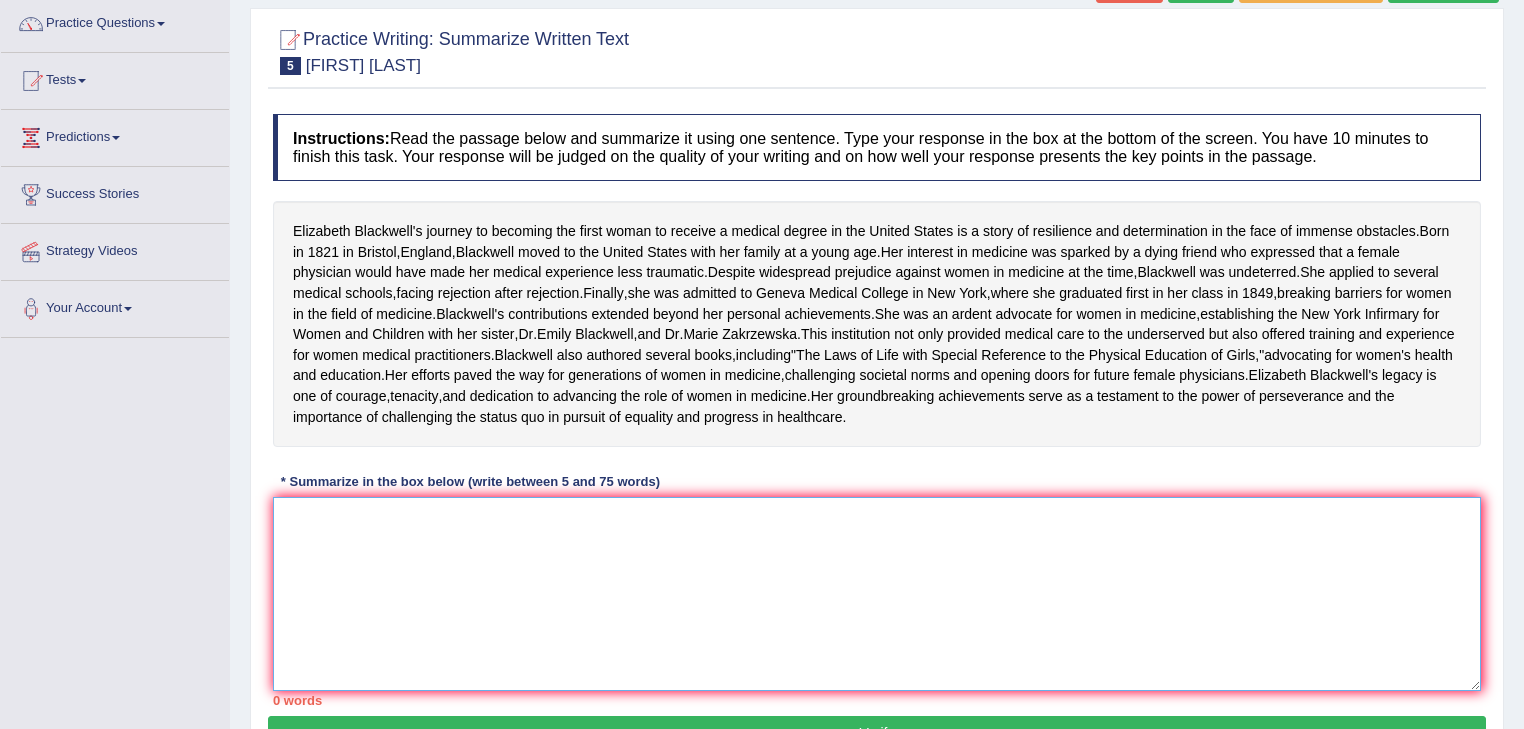 scroll, scrollTop: 240, scrollLeft: 0, axis: vertical 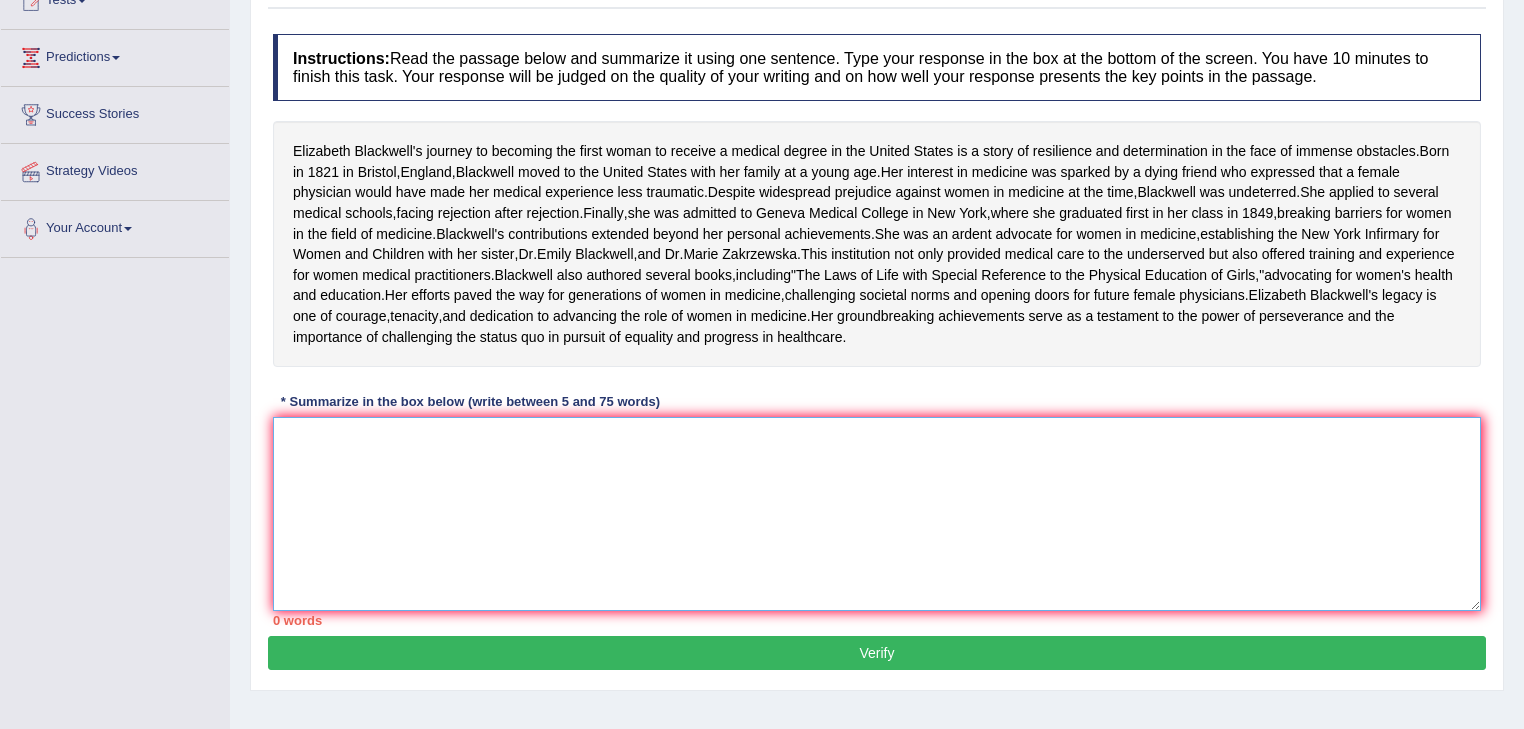 click at bounding box center [877, 514] 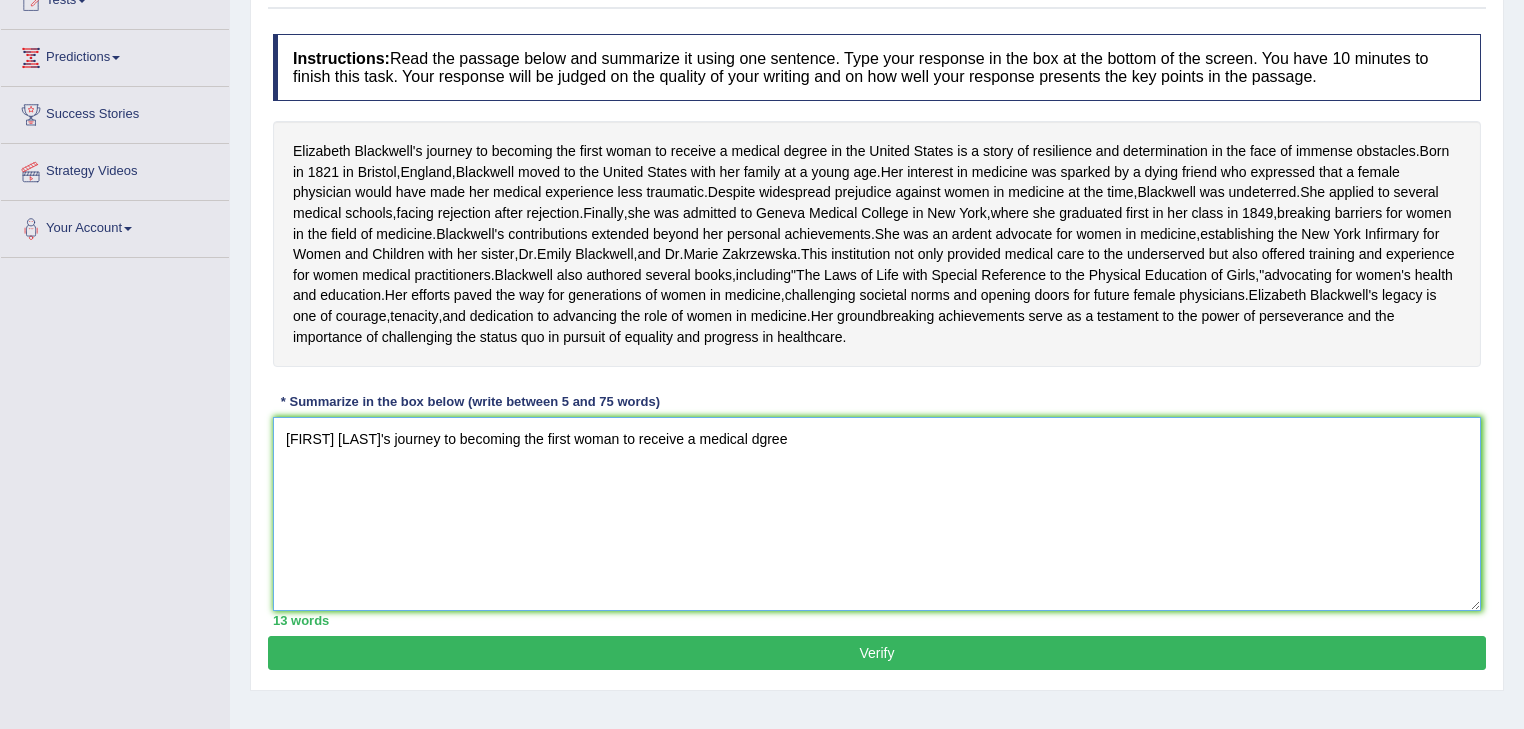 drag, startPoint x: 792, startPoint y: 561, endPoint x: 1439, endPoint y: 531, distance: 647.6951 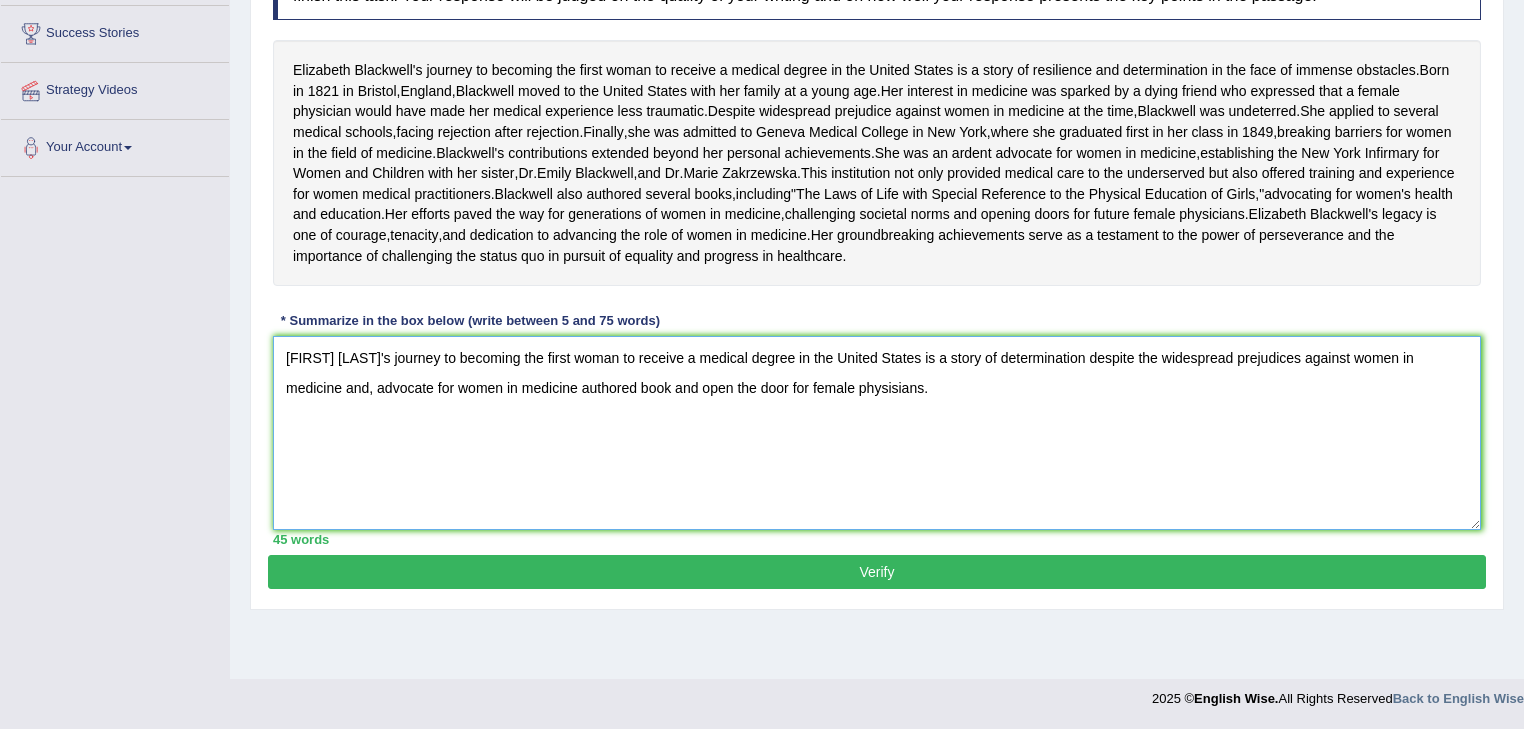 scroll, scrollTop: 388, scrollLeft: 0, axis: vertical 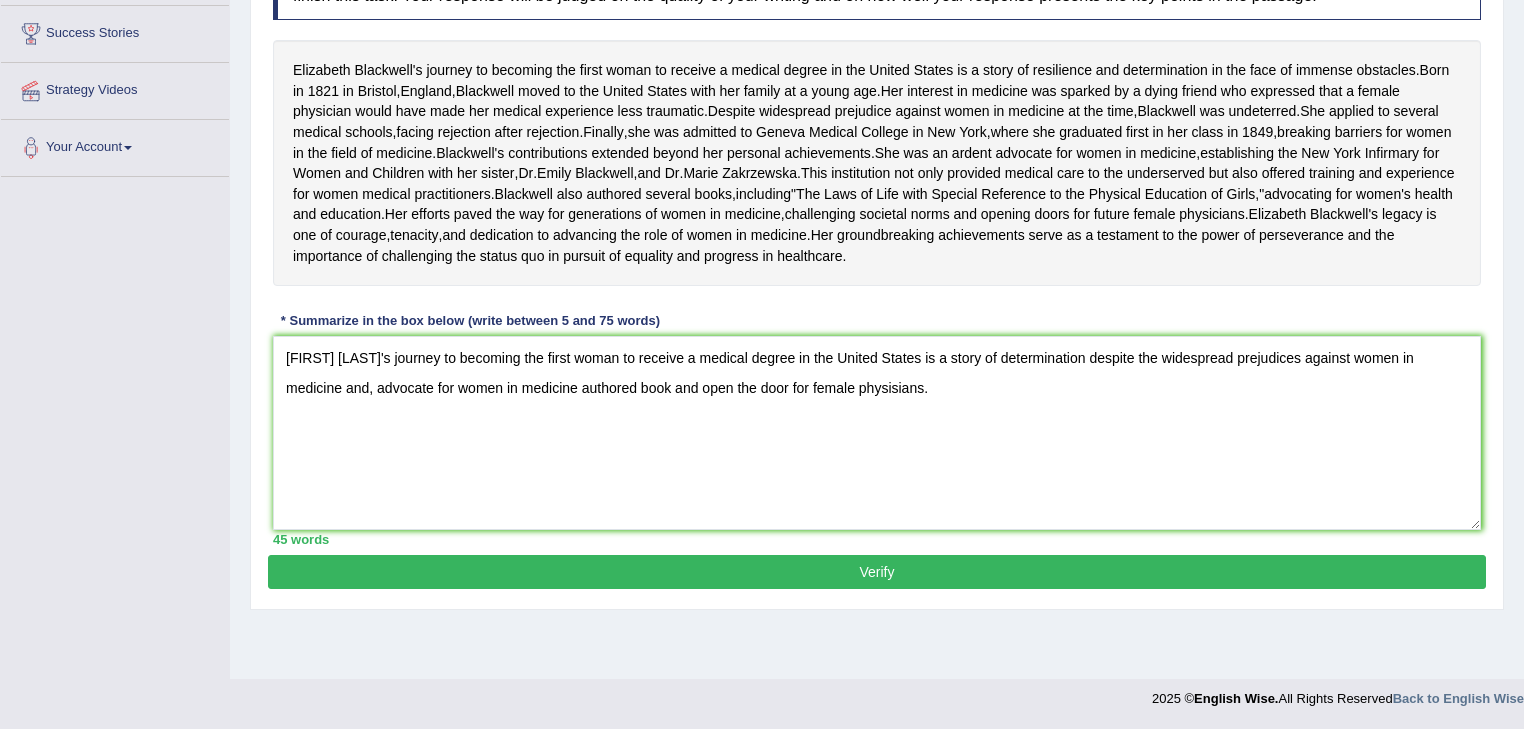 click on "Verify" at bounding box center (877, 572) 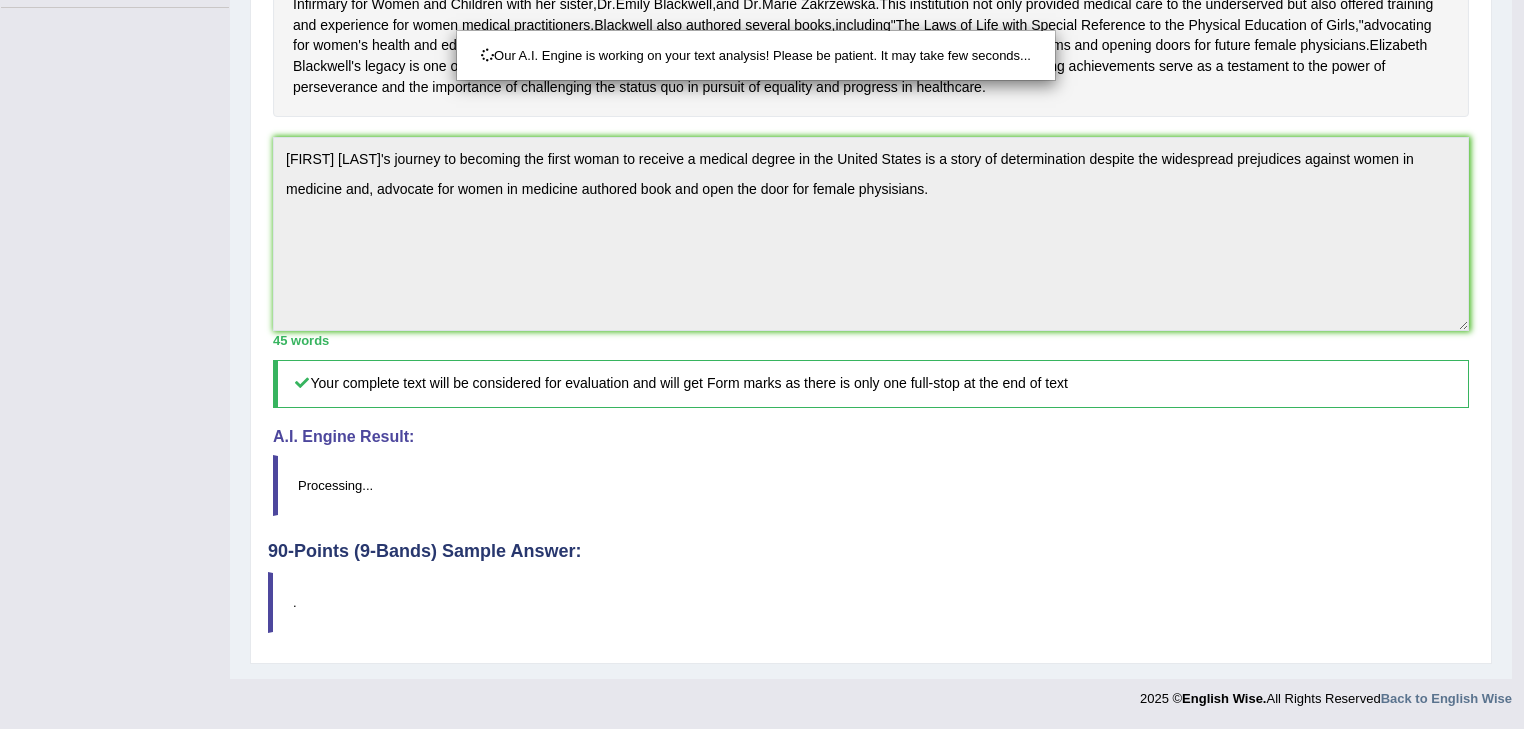 scroll, scrollTop: 536, scrollLeft: 0, axis: vertical 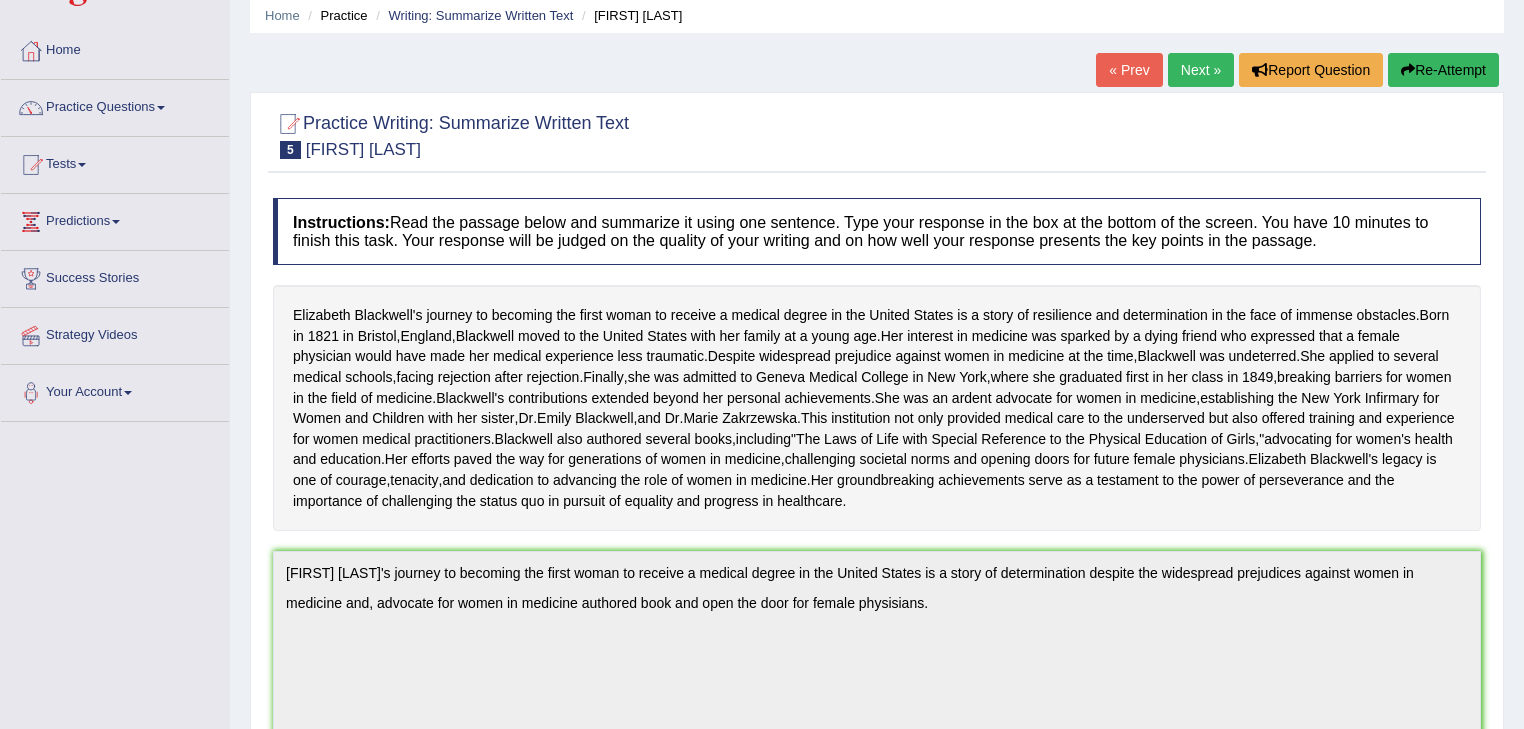 click on "Next »" at bounding box center (1201, 70) 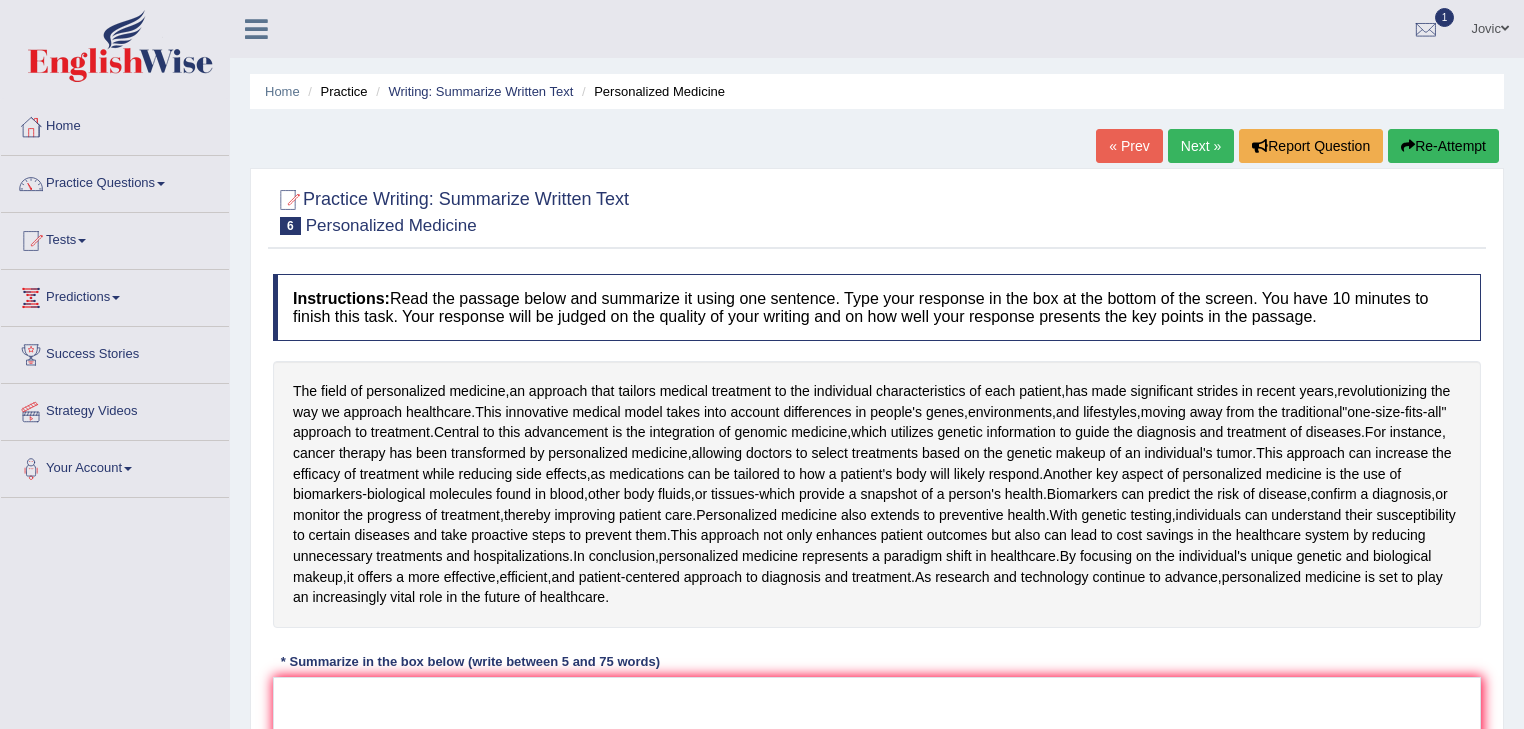 scroll, scrollTop: 0, scrollLeft: 0, axis: both 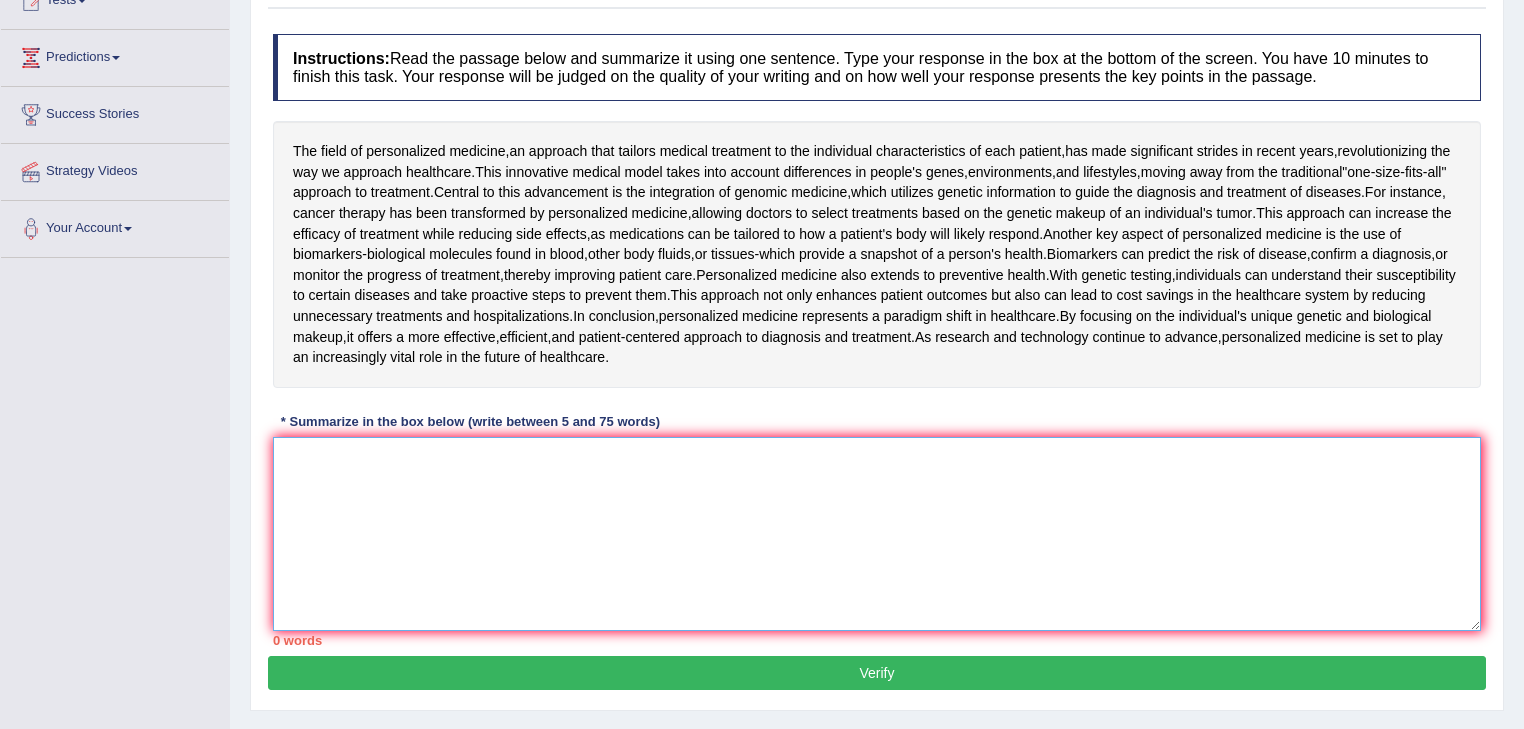 click at bounding box center [877, 534] 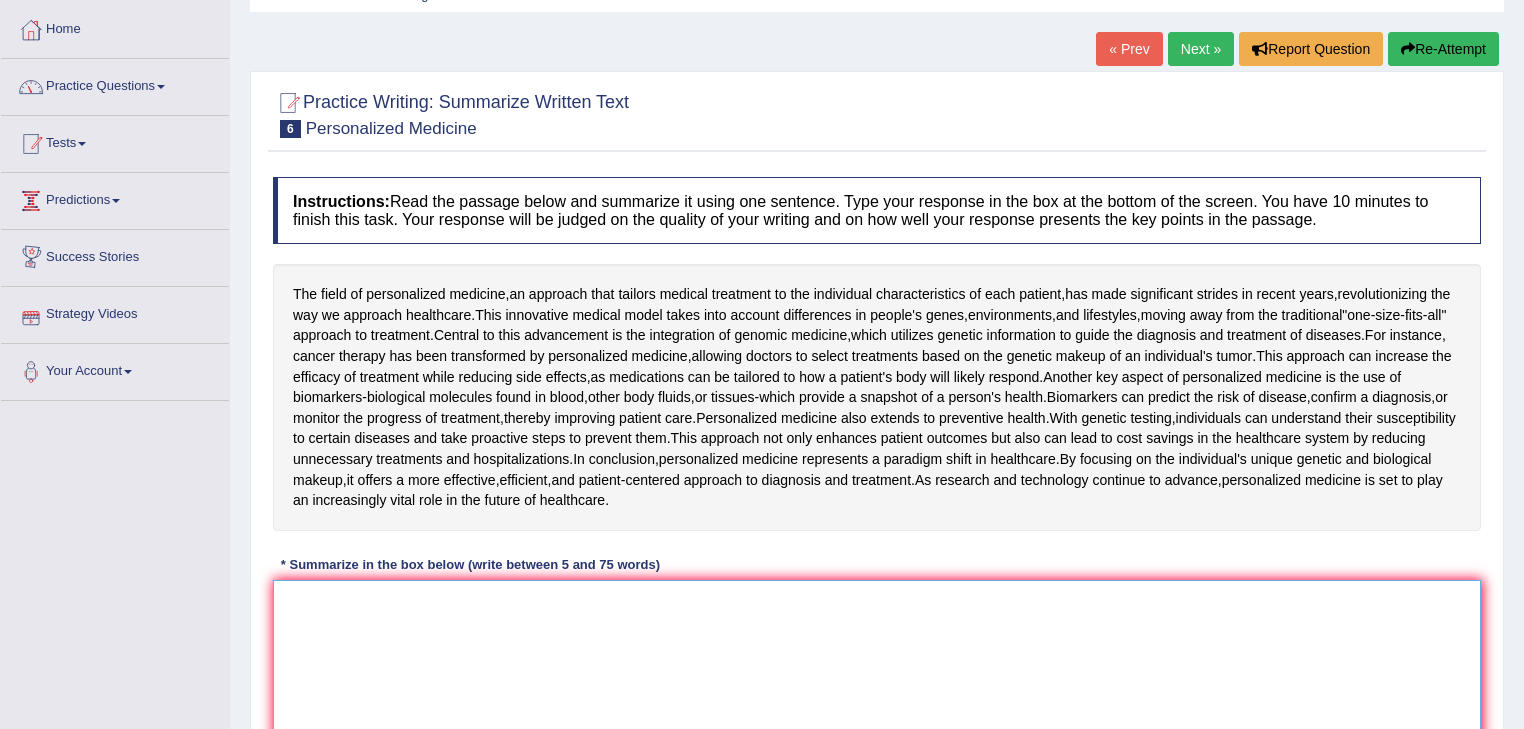 scroll, scrollTop: 0, scrollLeft: 0, axis: both 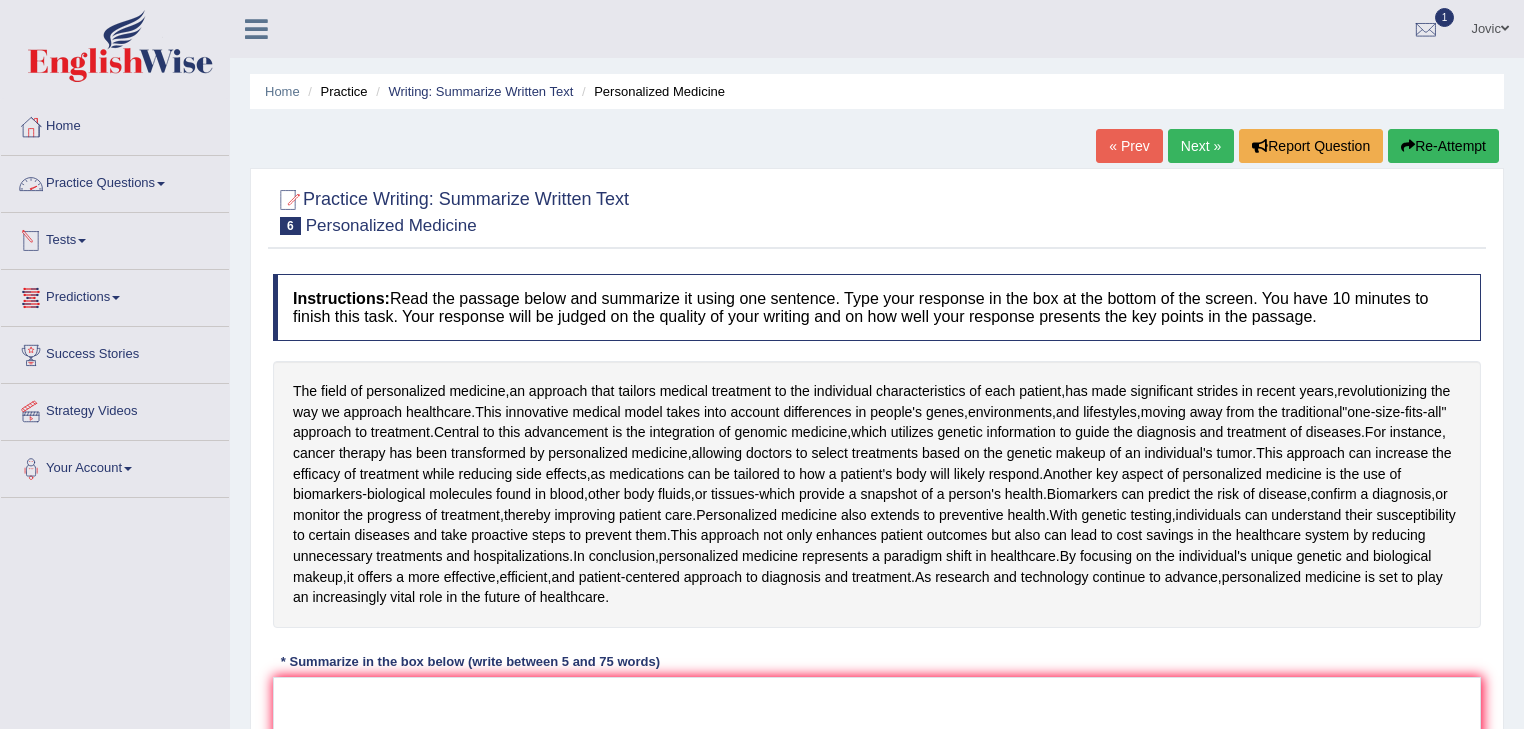 click on "Practice Questions" at bounding box center (115, 181) 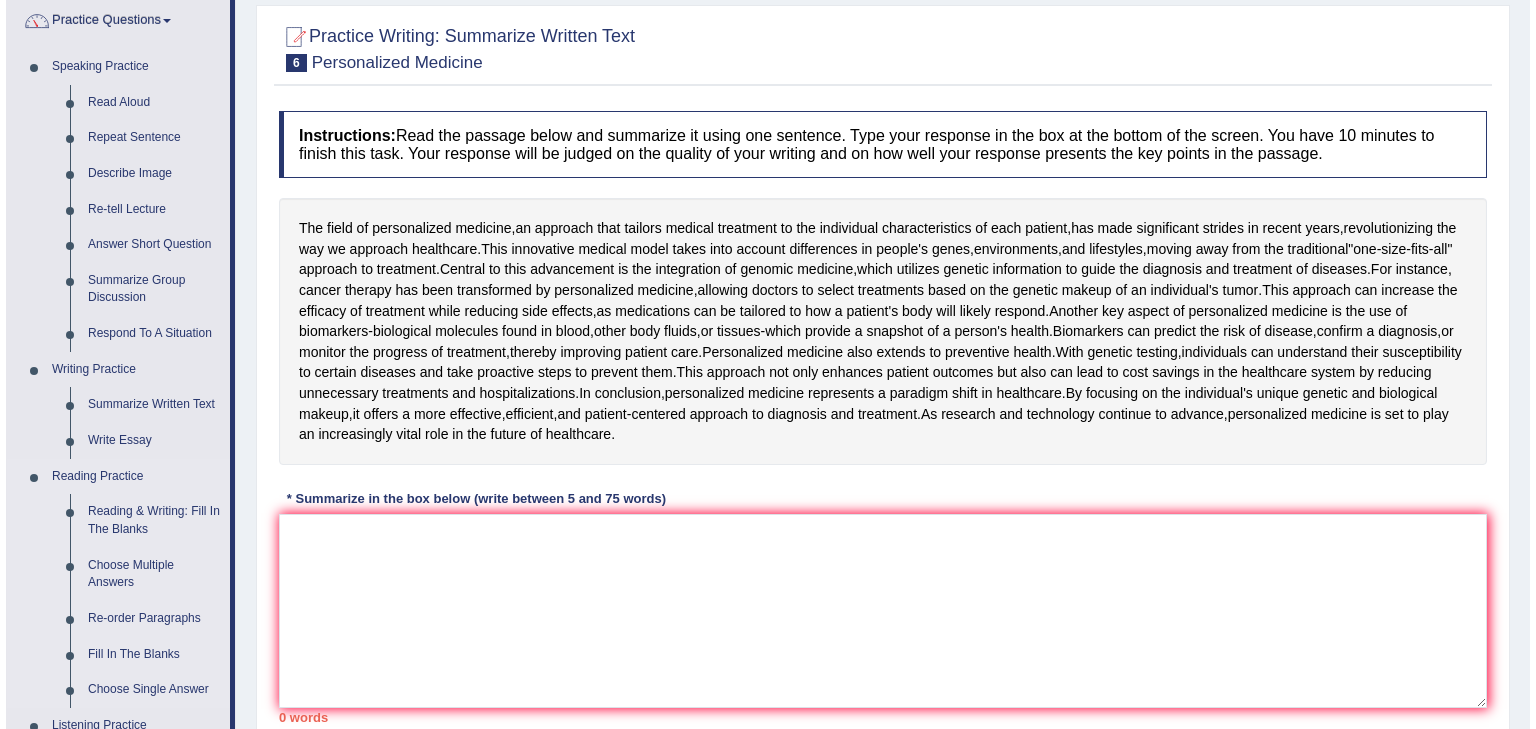 scroll, scrollTop: 240, scrollLeft: 0, axis: vertical 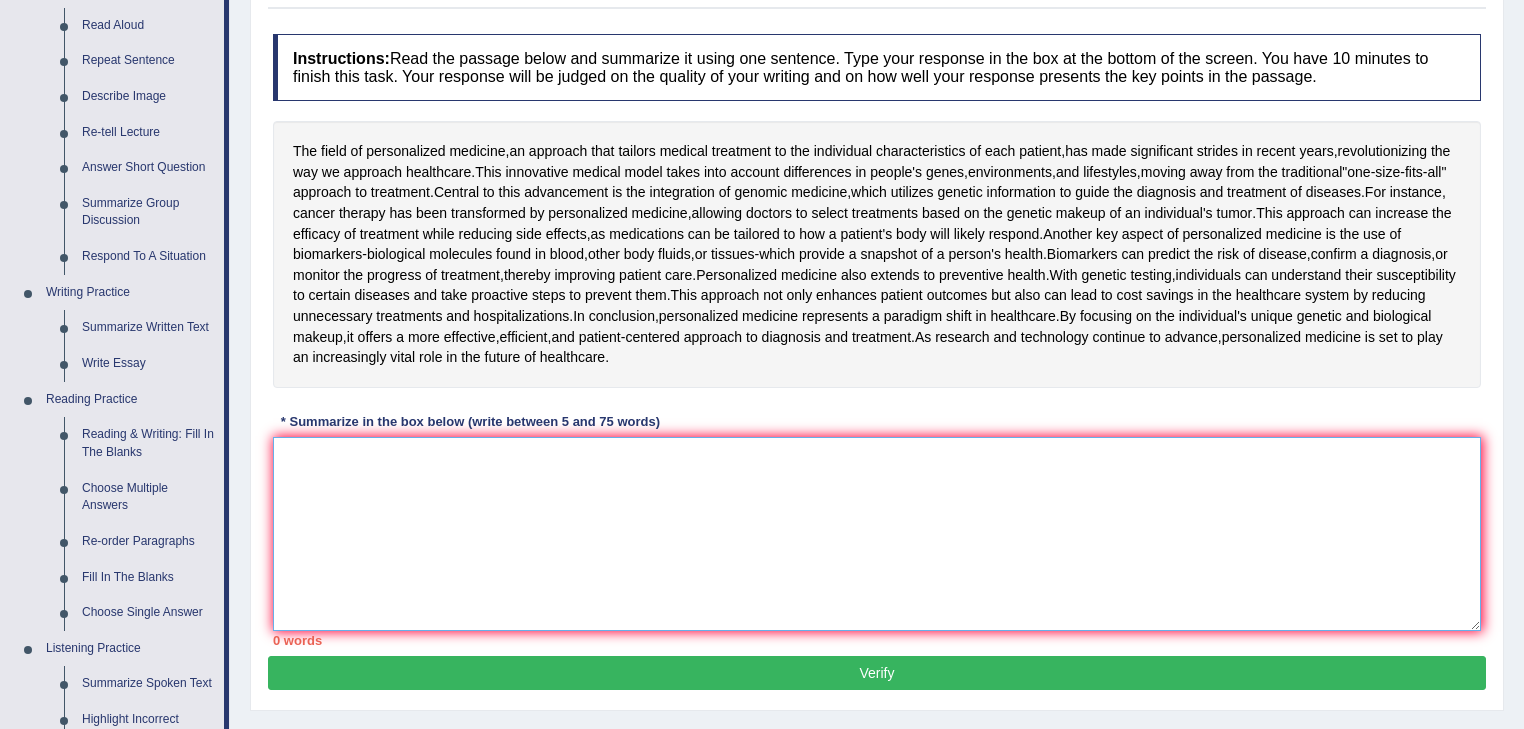 click at bounding box center (877, 534) 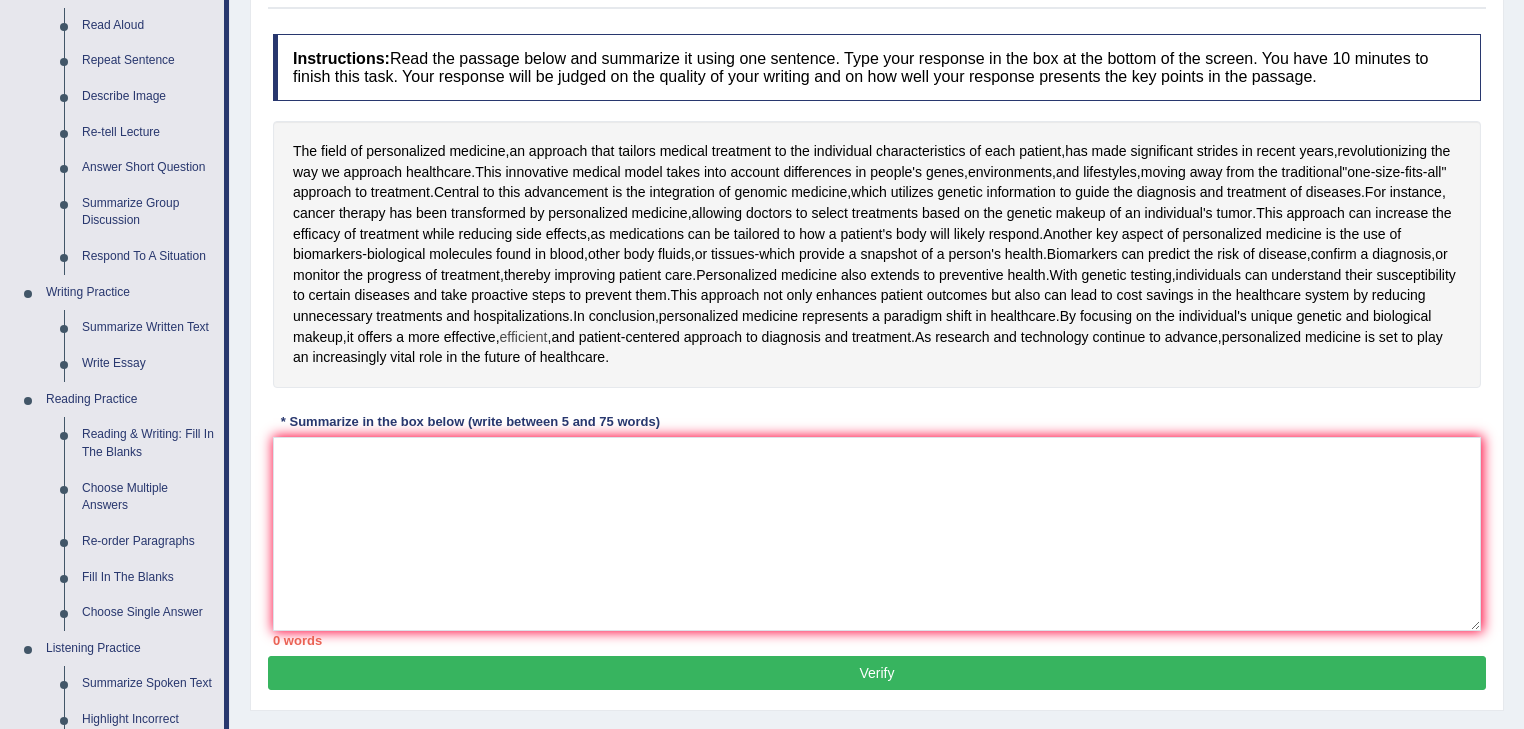 drag, startPoint x: 295, startPoint y: 144, endPoint x: 686, endPoint y: 343, distance: 438.7277 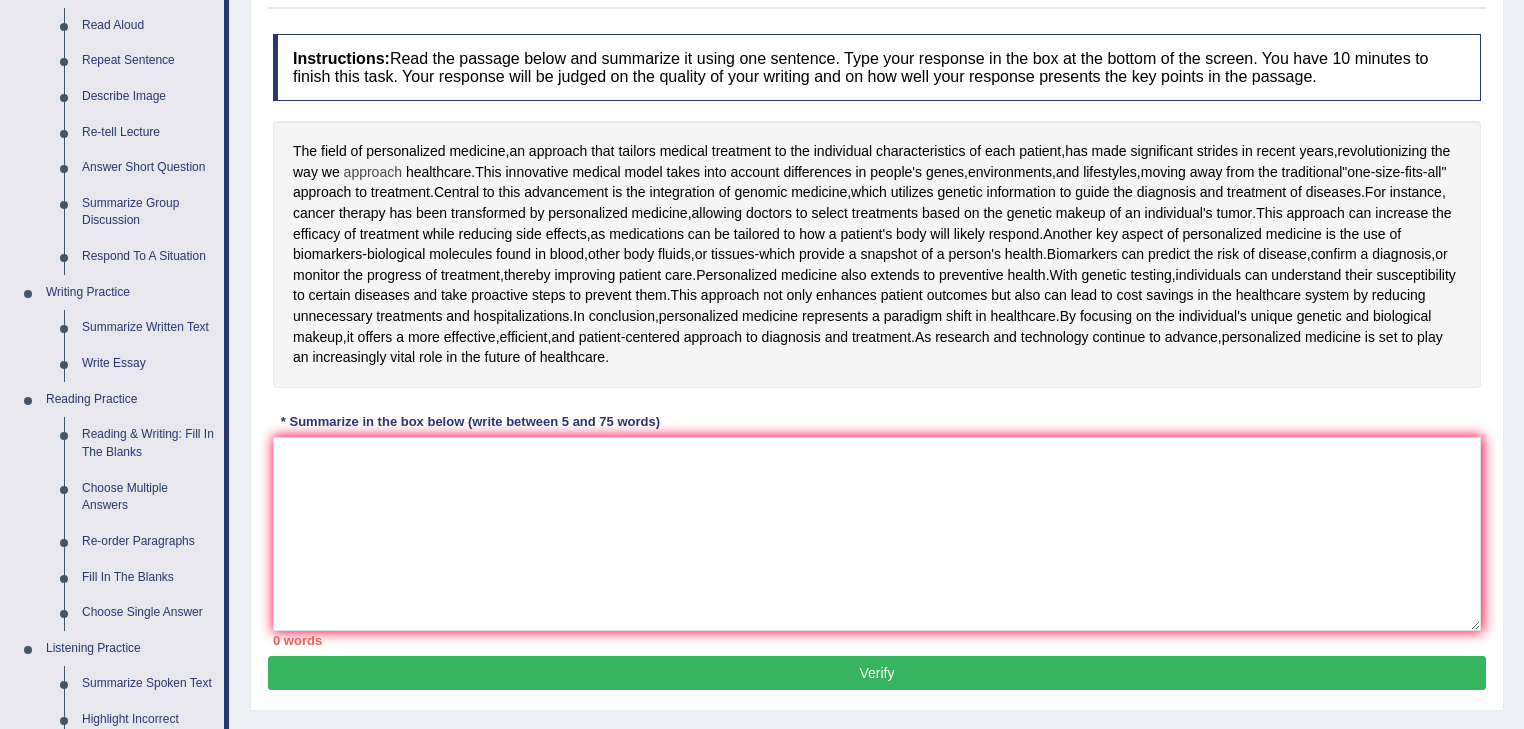 drag, startPoint x: 792, startPoint y: 360, endPoint x: 393, endPoint y: 176, distance: 439.3825 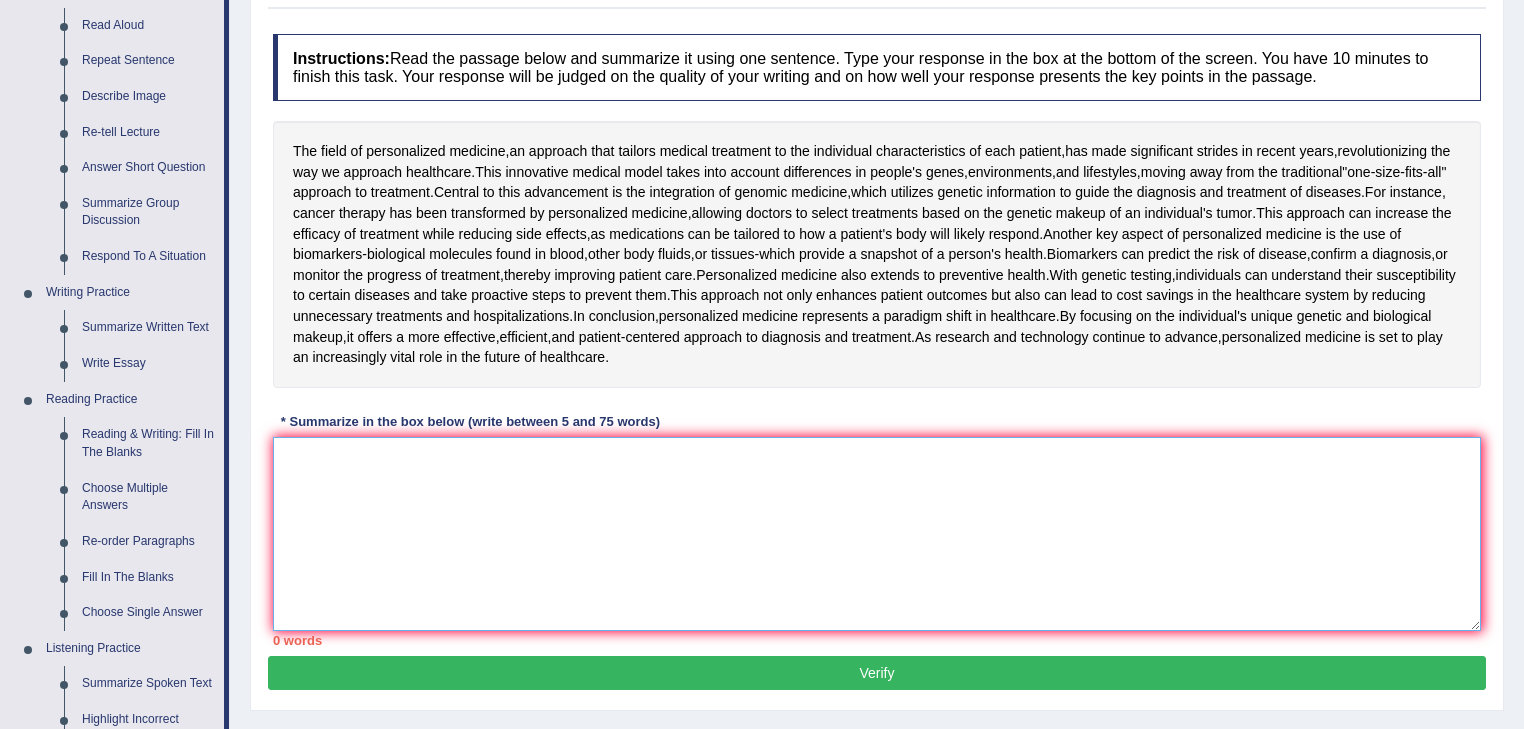 click at bounding box center (877, 534) 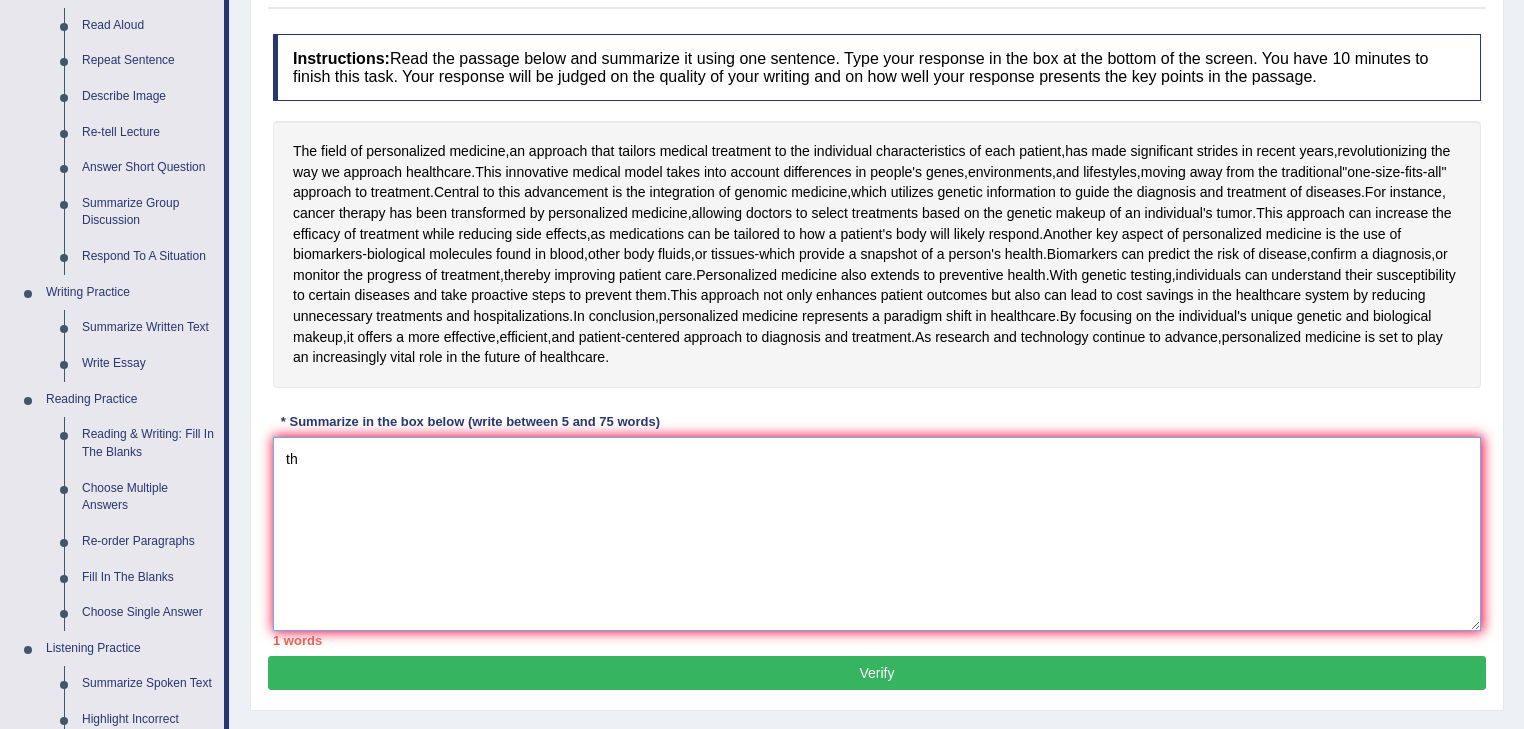 type on "t" 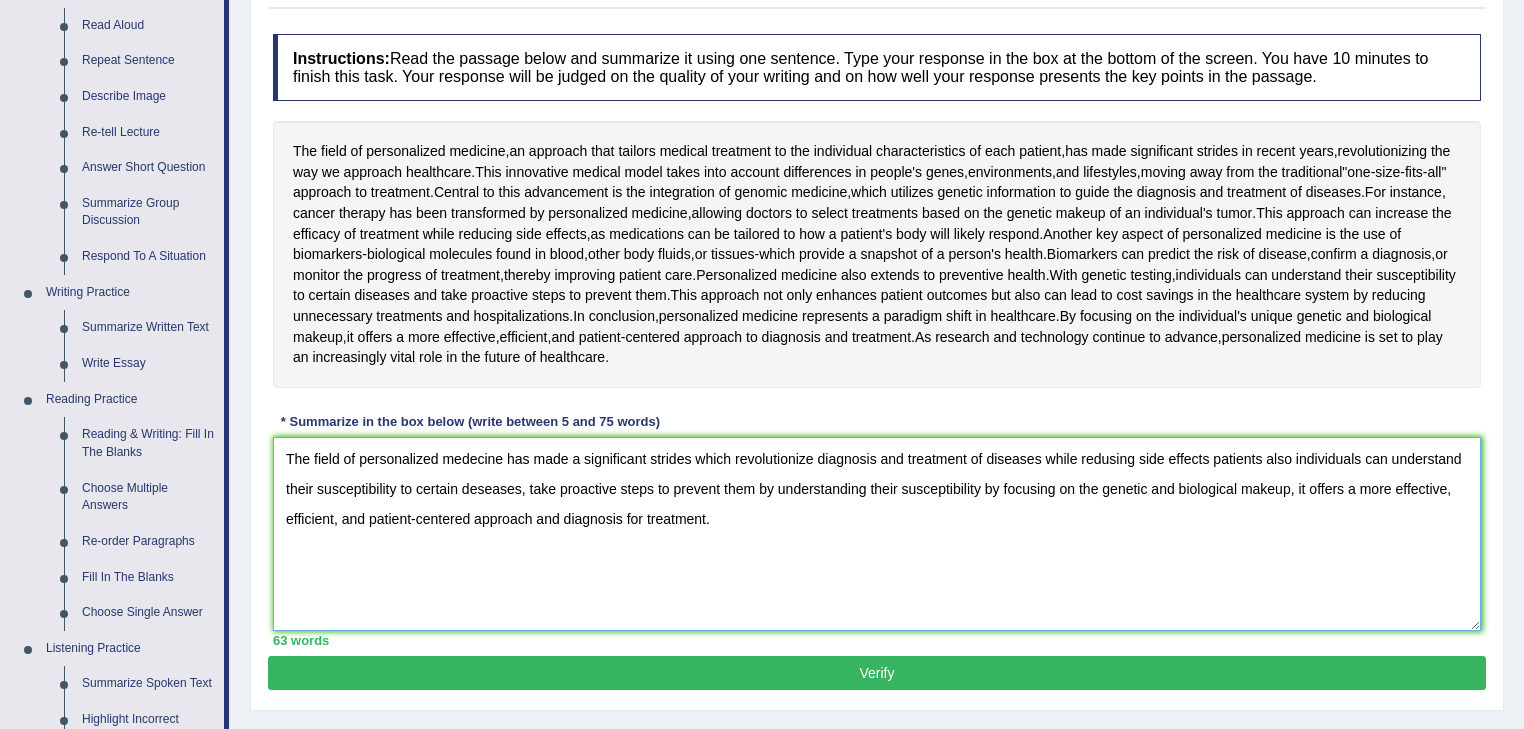 type on "The field of personalized medecine has made a significant strides which revolutionize diagnosis and treatment of diseases while redusing side effects patients also individuals can understand their susceptibility to certain deseases, take proactive steps to prevent them by understanding their susceptibility by focusing on the genetic and biological makeup, it offers a more effective, efficient, and patient-centered approach and diagnosis for treatment." 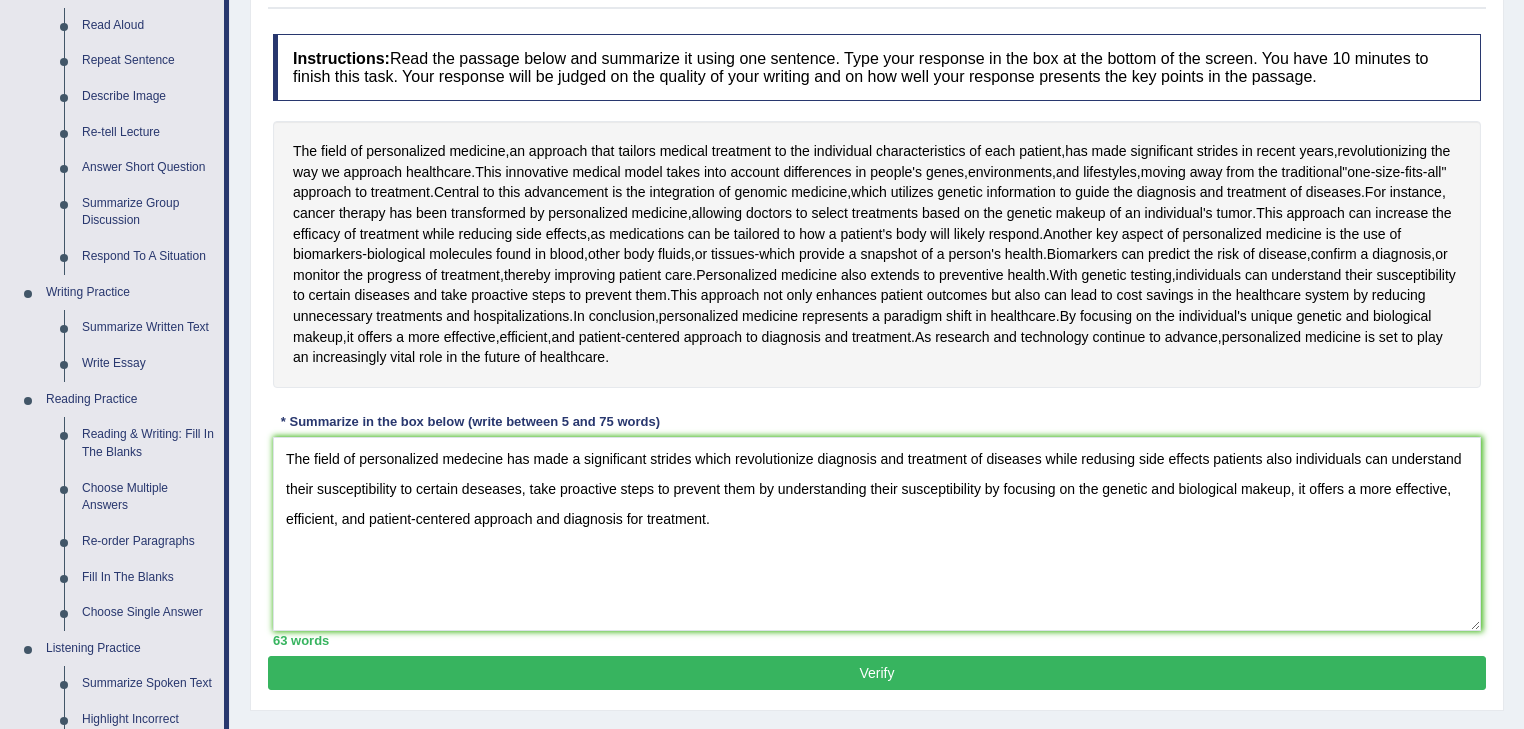 click on "Verify" at bounding box center [877, 673] 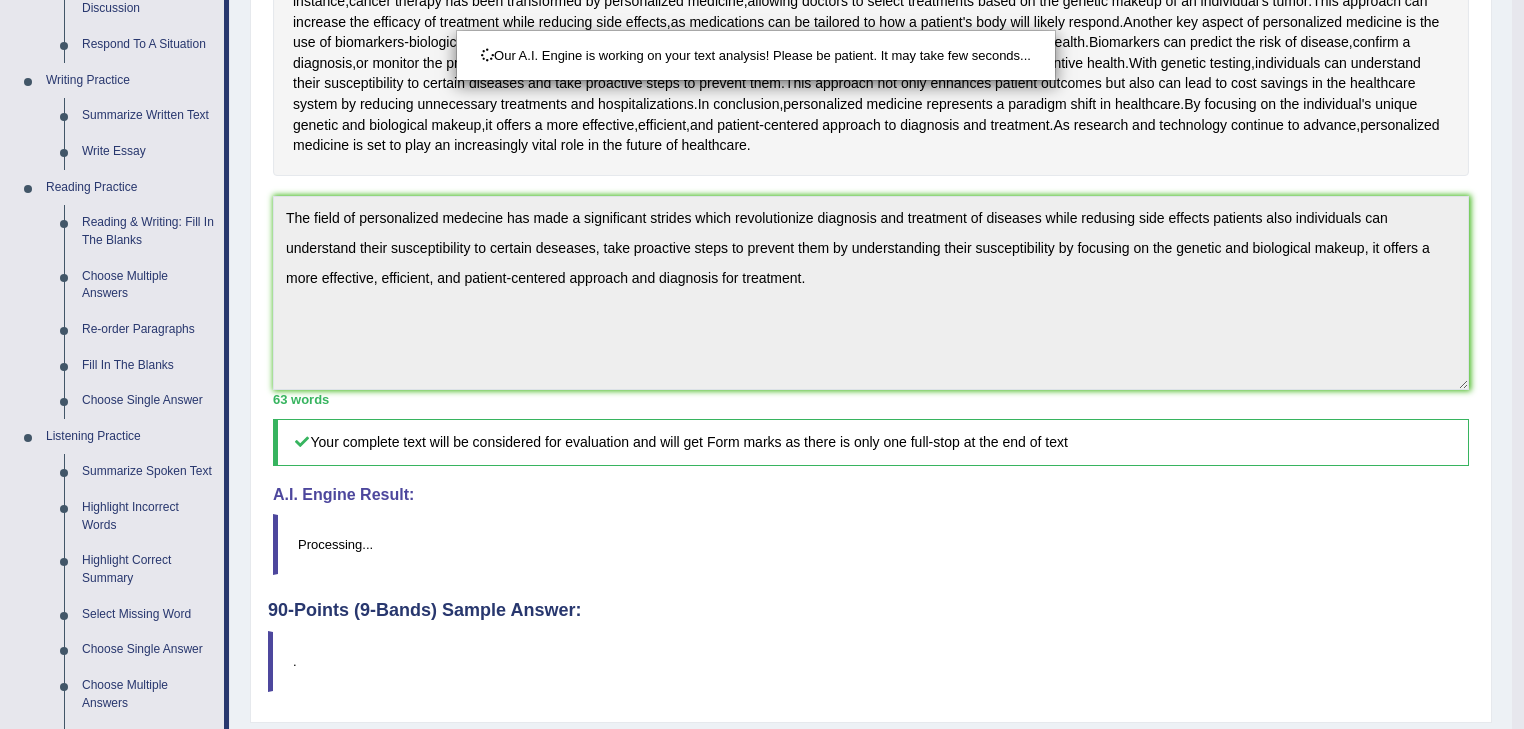 scroll, scrollTop: 480, scrollLeft: 0, axis: vertical 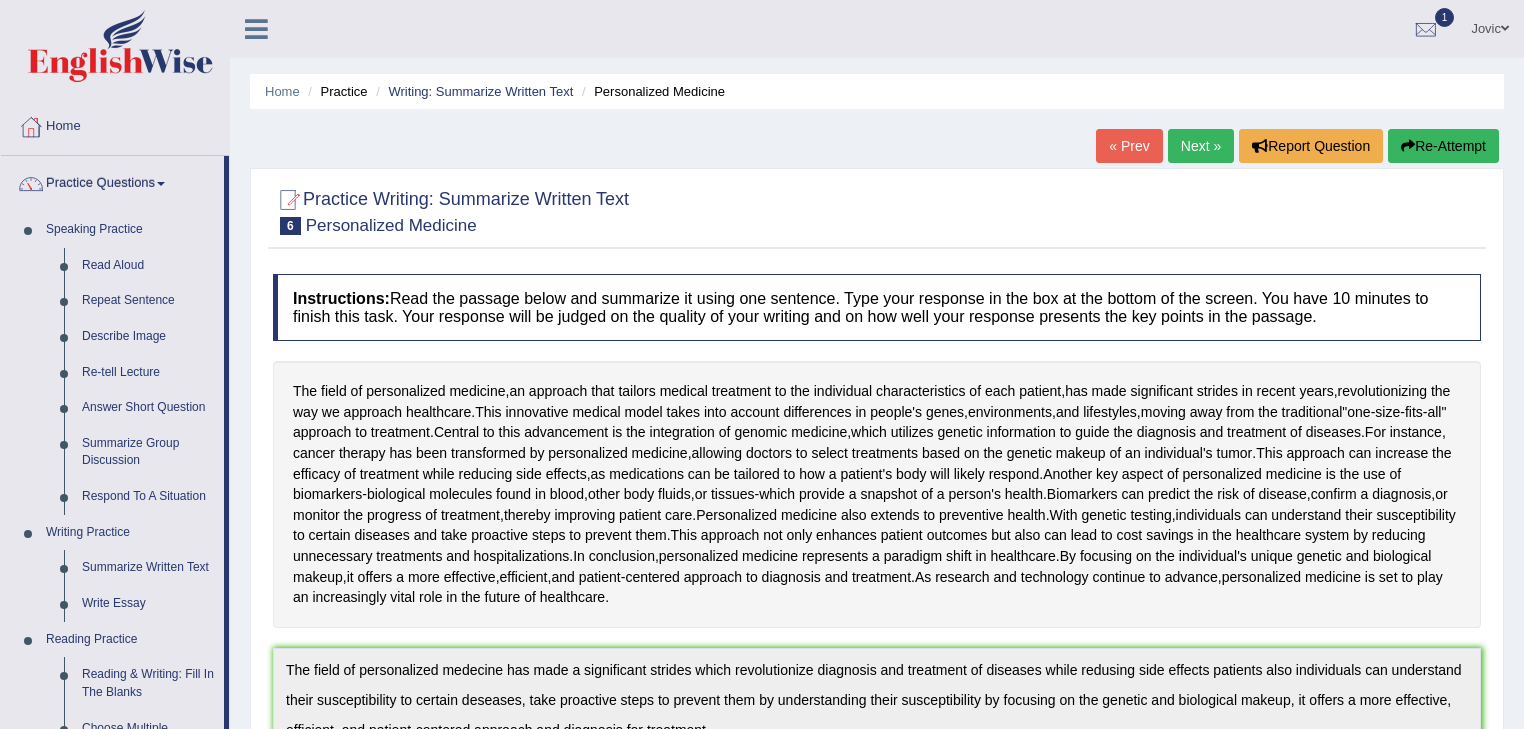 click on "Next »" at bounding box center [1201, 146] 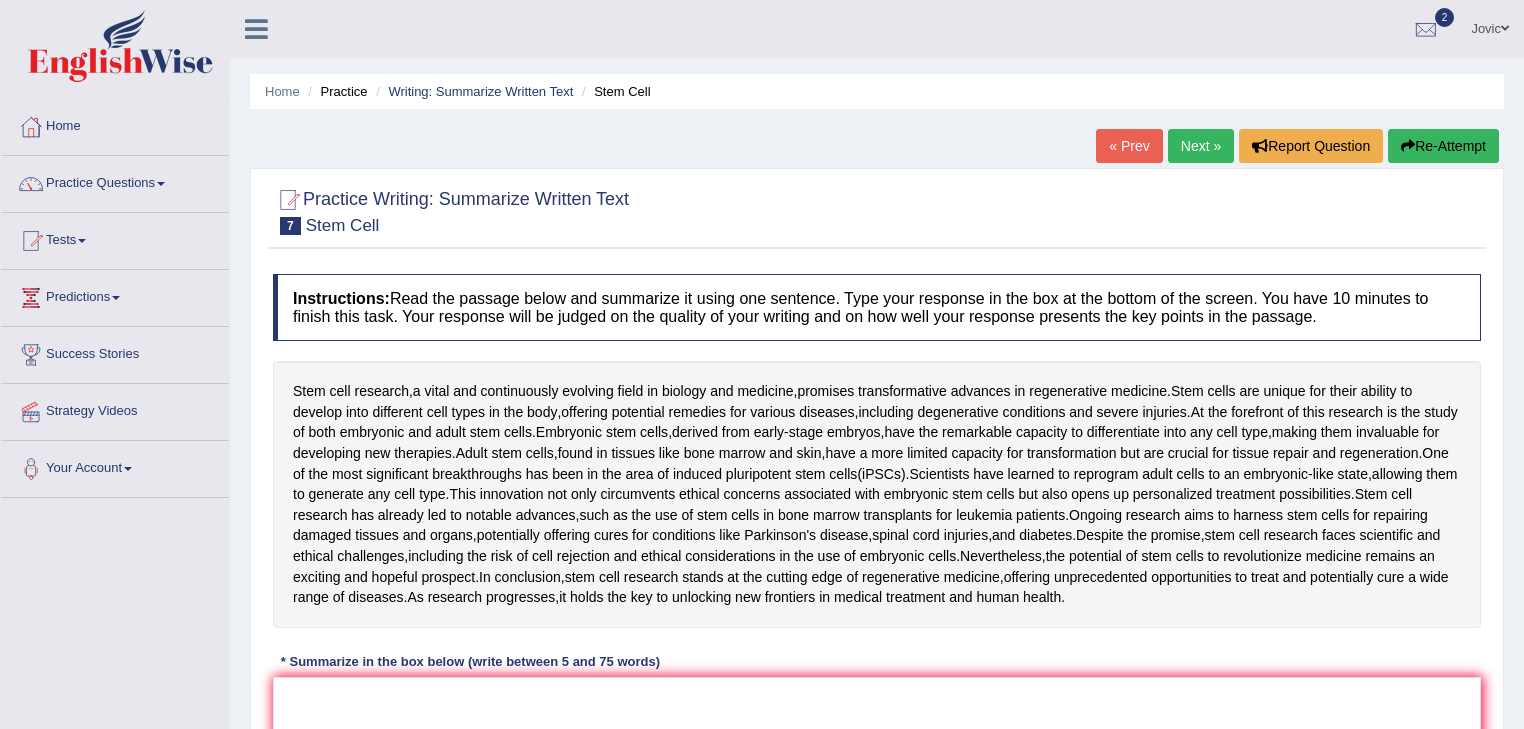 scroll, scrollTop: 160, scrollLeft: 0, axis: vertical 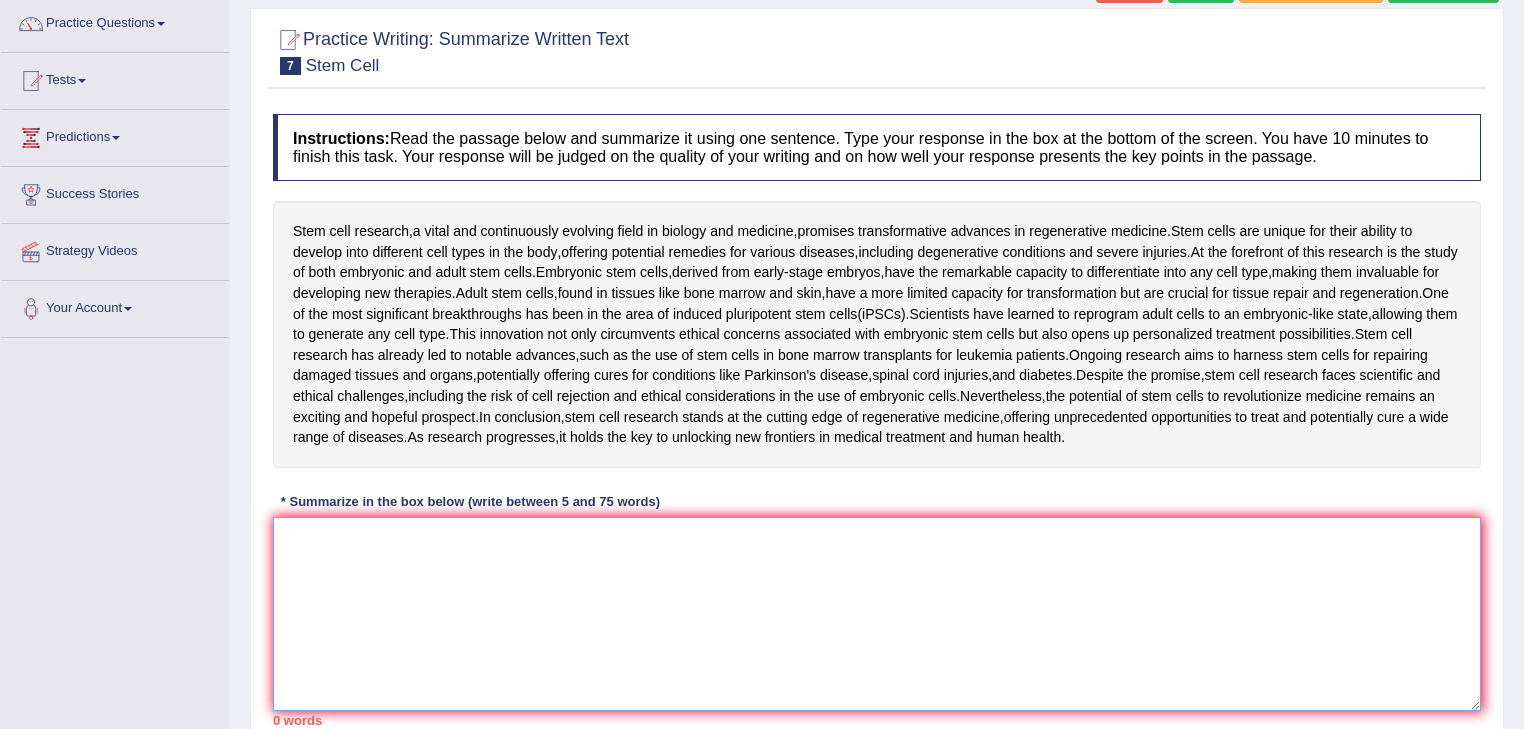 click at bounding box center (877, 614) 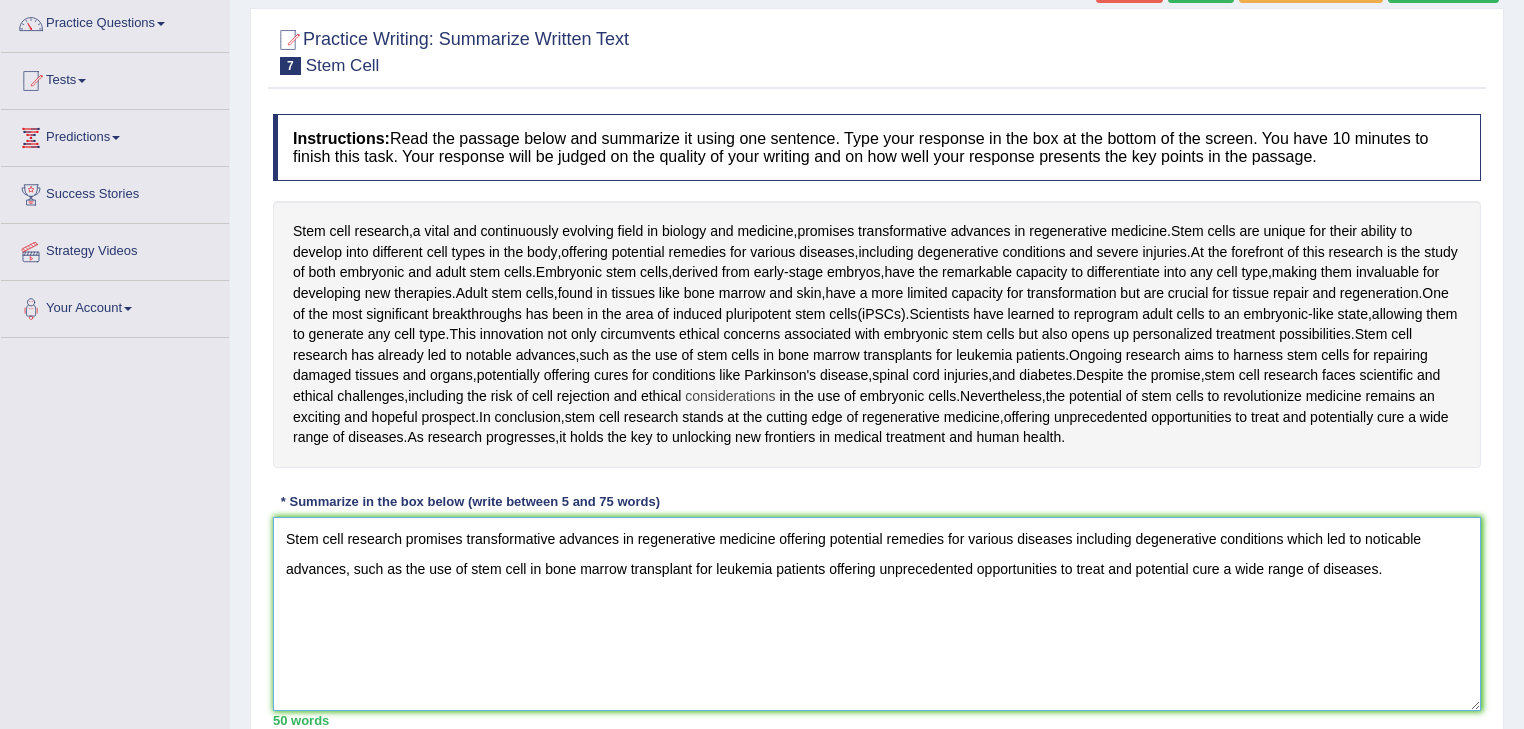 scroll, scrollTop: 321, scrollLeft: 0, axis: vertical 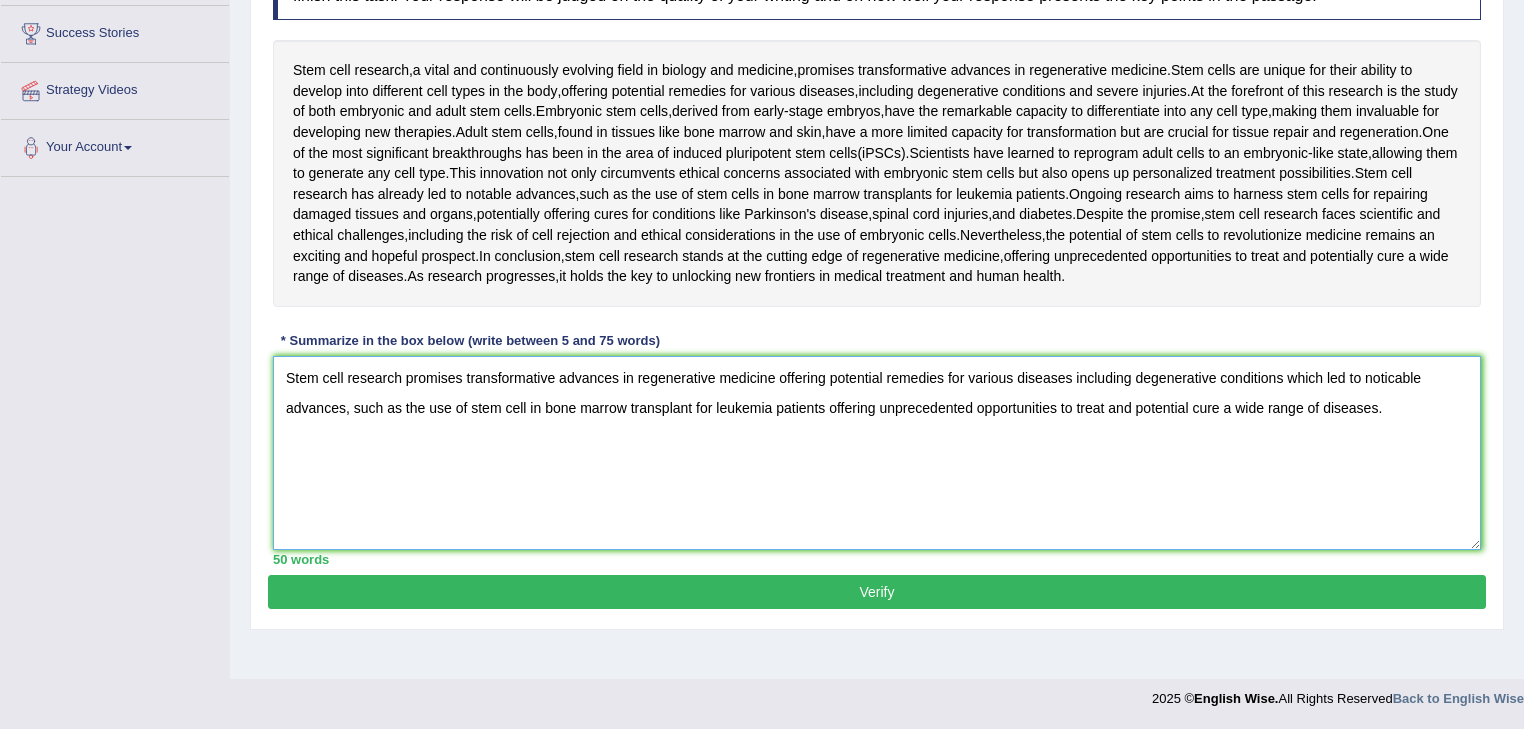 type on "Stem cell research promises transformative advances in regenerative medicine offering potential remedies for various diseases including degenerative conditions which led to noticable advances, such as the use of stem cell in bone marrow transplant for leukemia patients offering unprecedented opportunities to treat and potential cure a wide range of diseases." 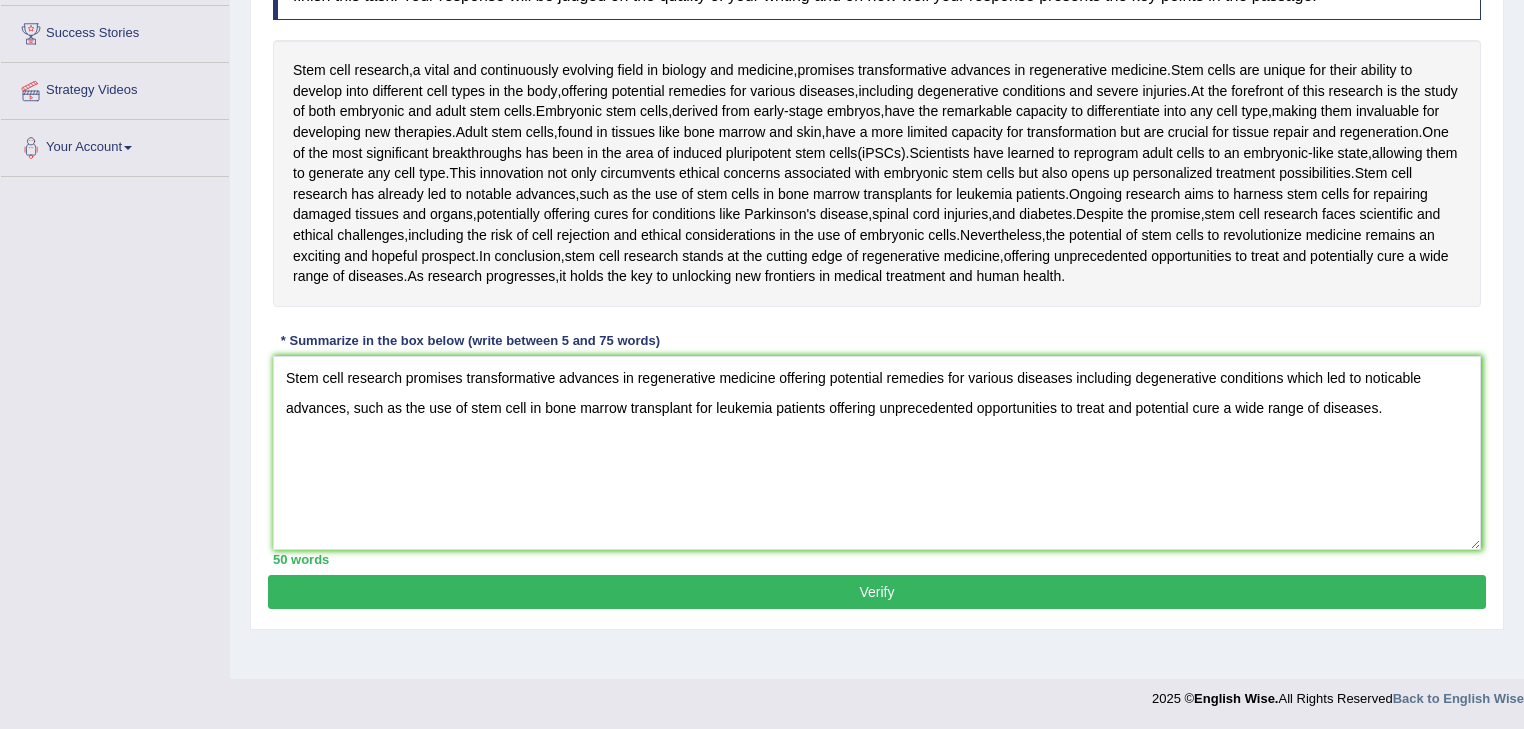 click on "Verify" at bounding box center (877, 592) 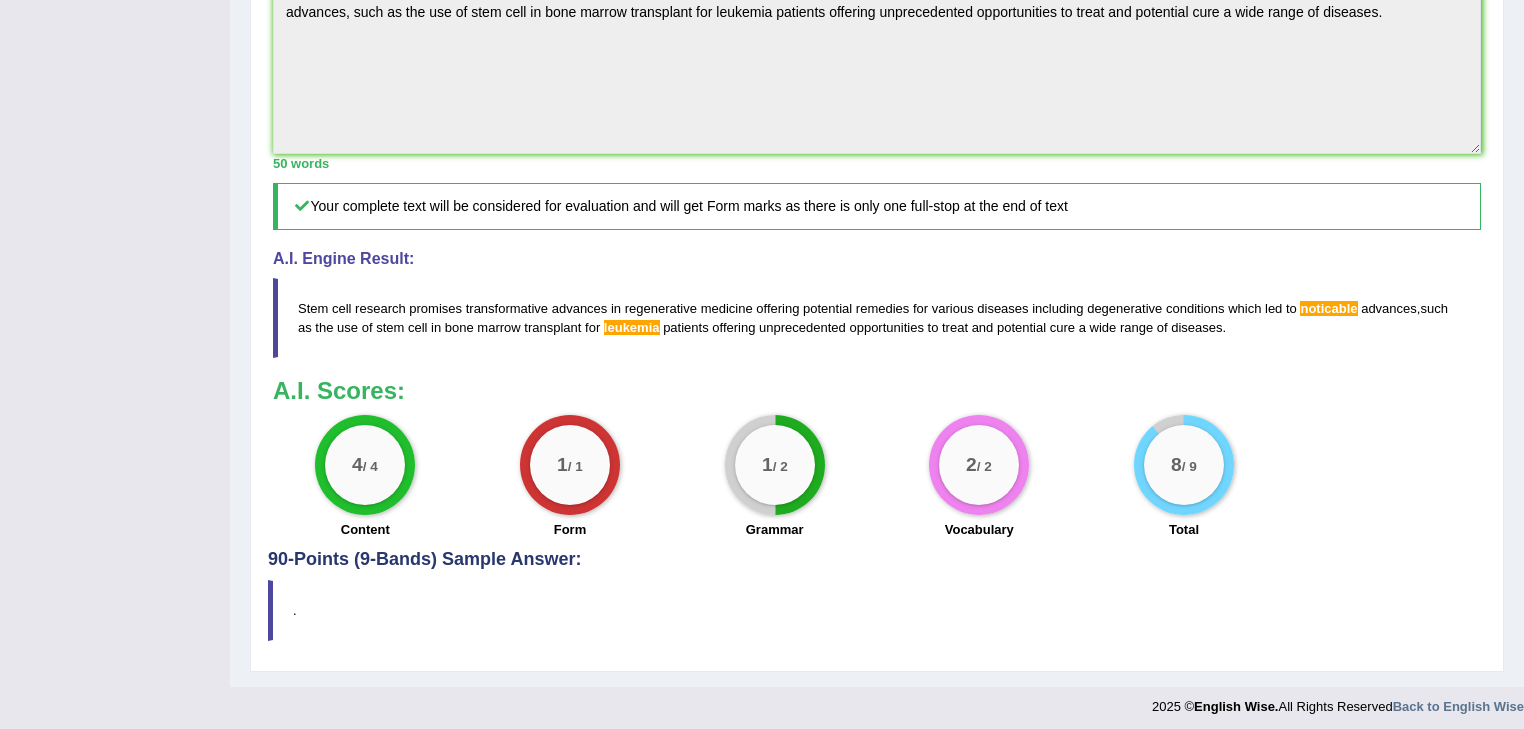 scroll, scrollTop: 692, scrollLeft: 0, axis: vertical 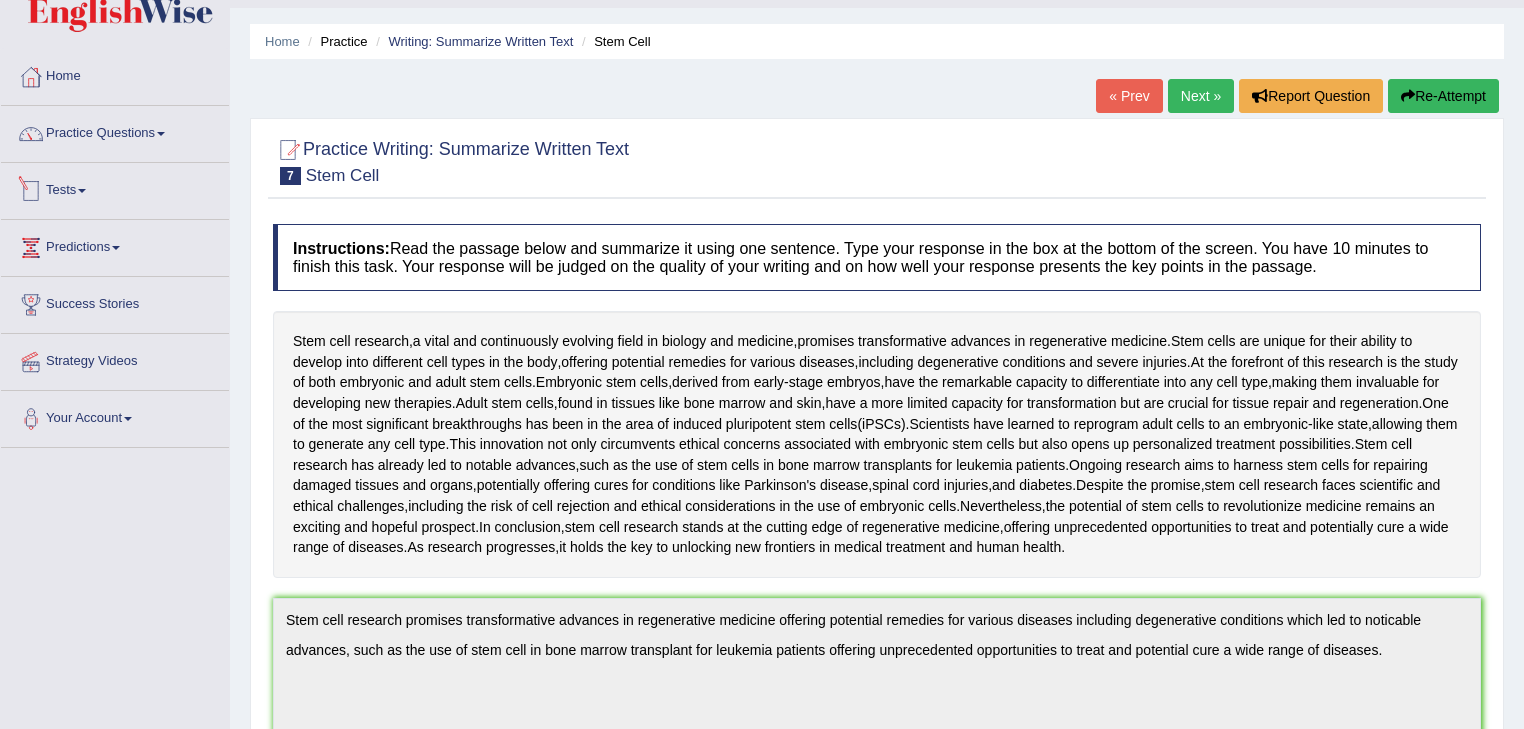 click on "Tests" at bounding box center [115, 188] 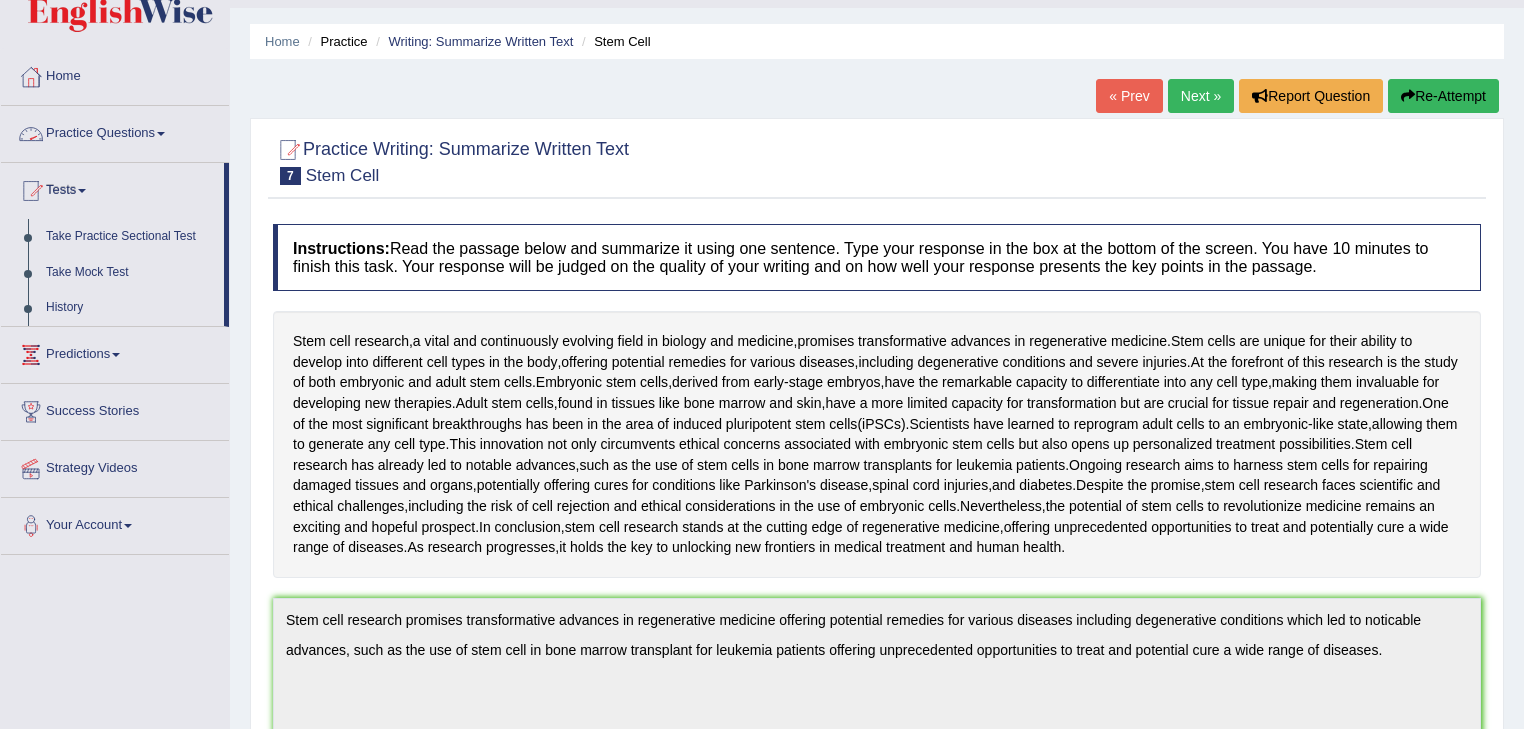 click on "Practice Questions" at bounding box center [115, 131] 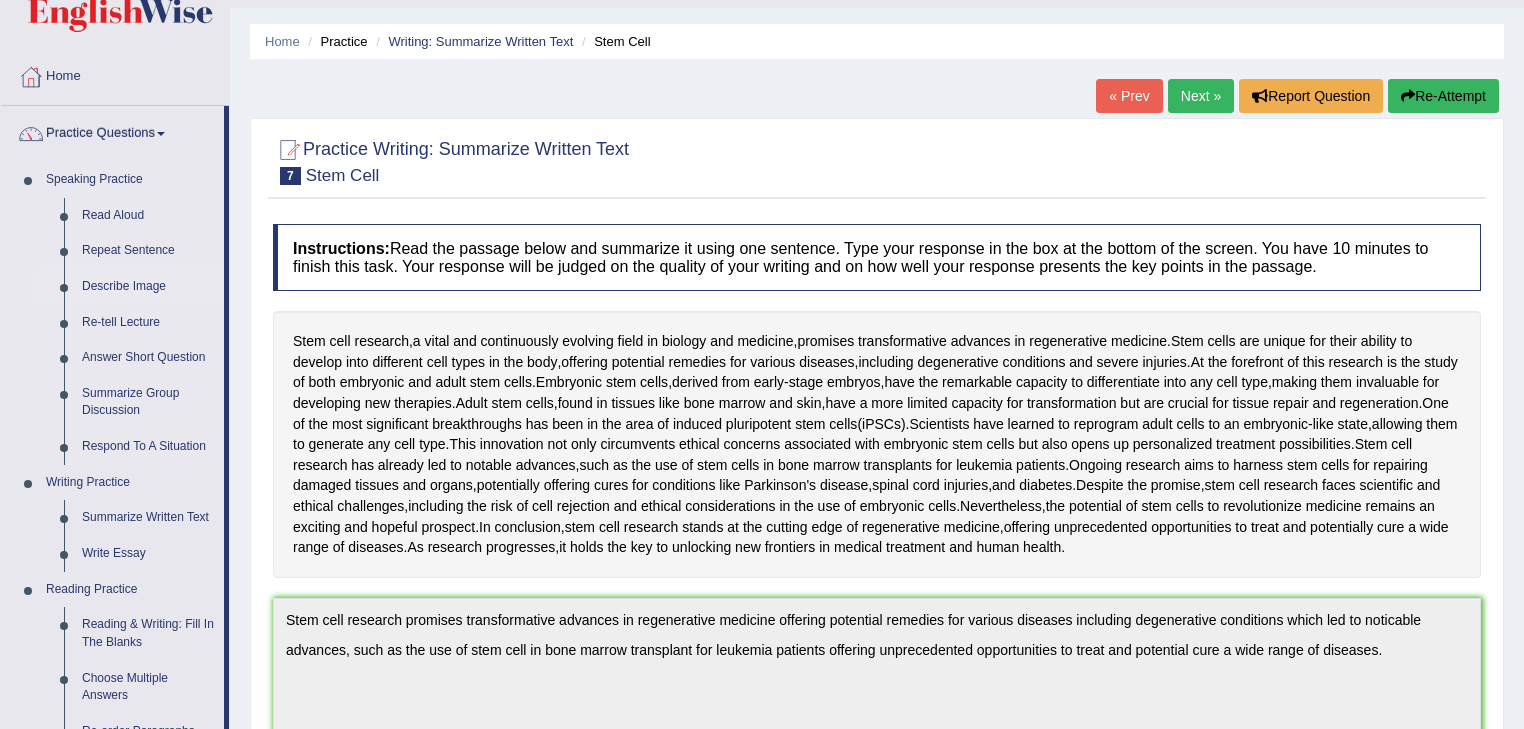 drag, startPoint x: 228, startPoint y: 195, endPoint x: 220, endPoint y: 283, distance: 88.362885 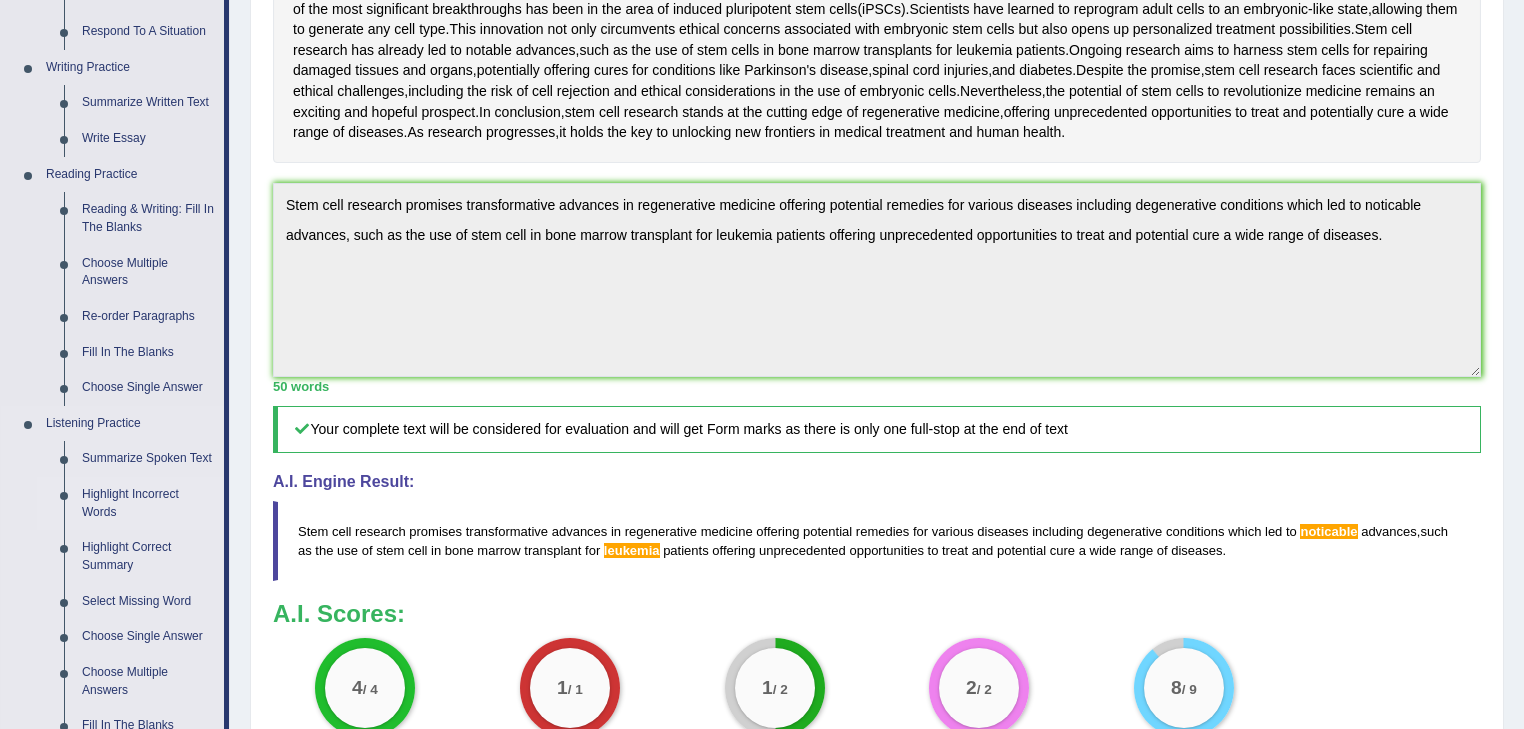 scroll, scrollTop: 610, scrollLeft: 0, axis: vertical 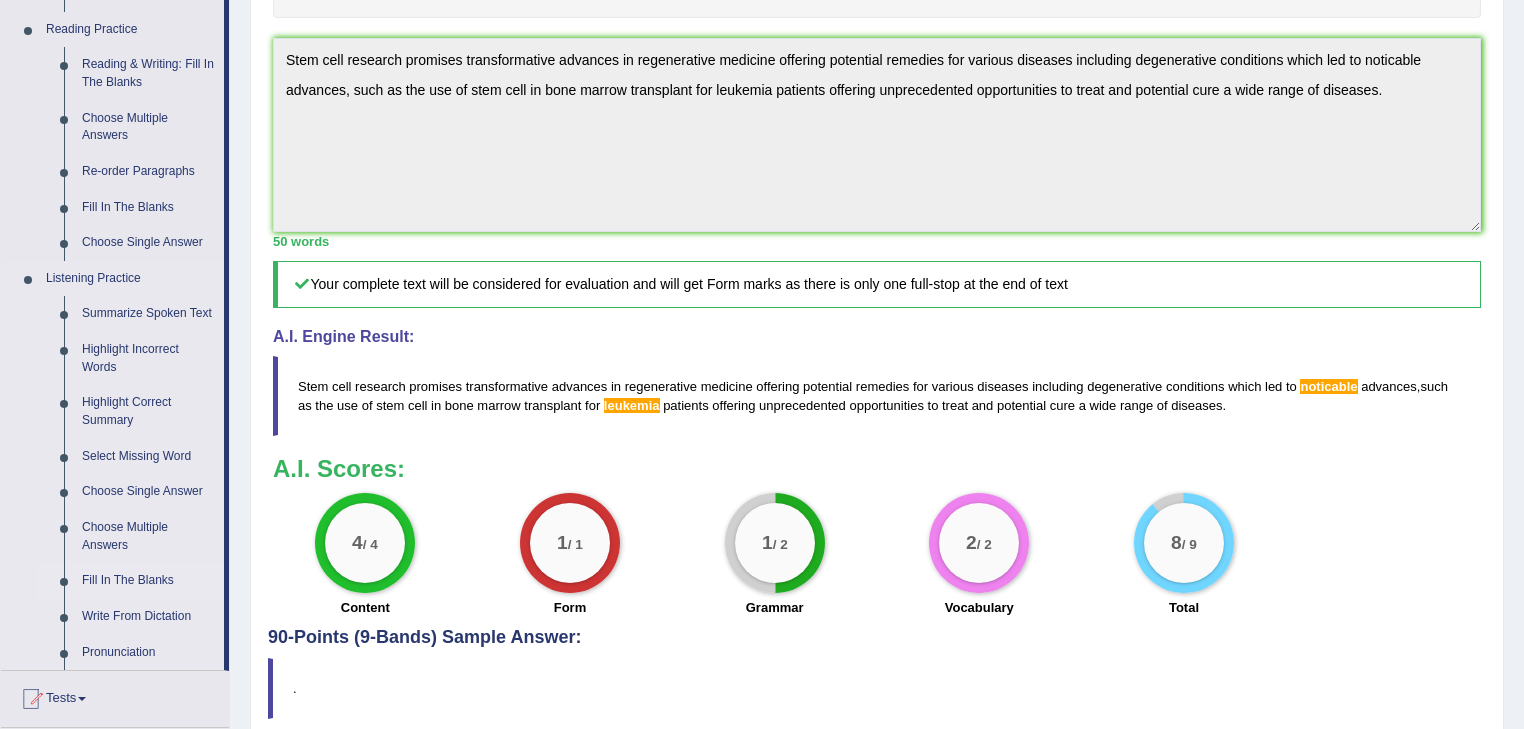 click on "Fill In The Blanks" at bounding box center [148, 581] 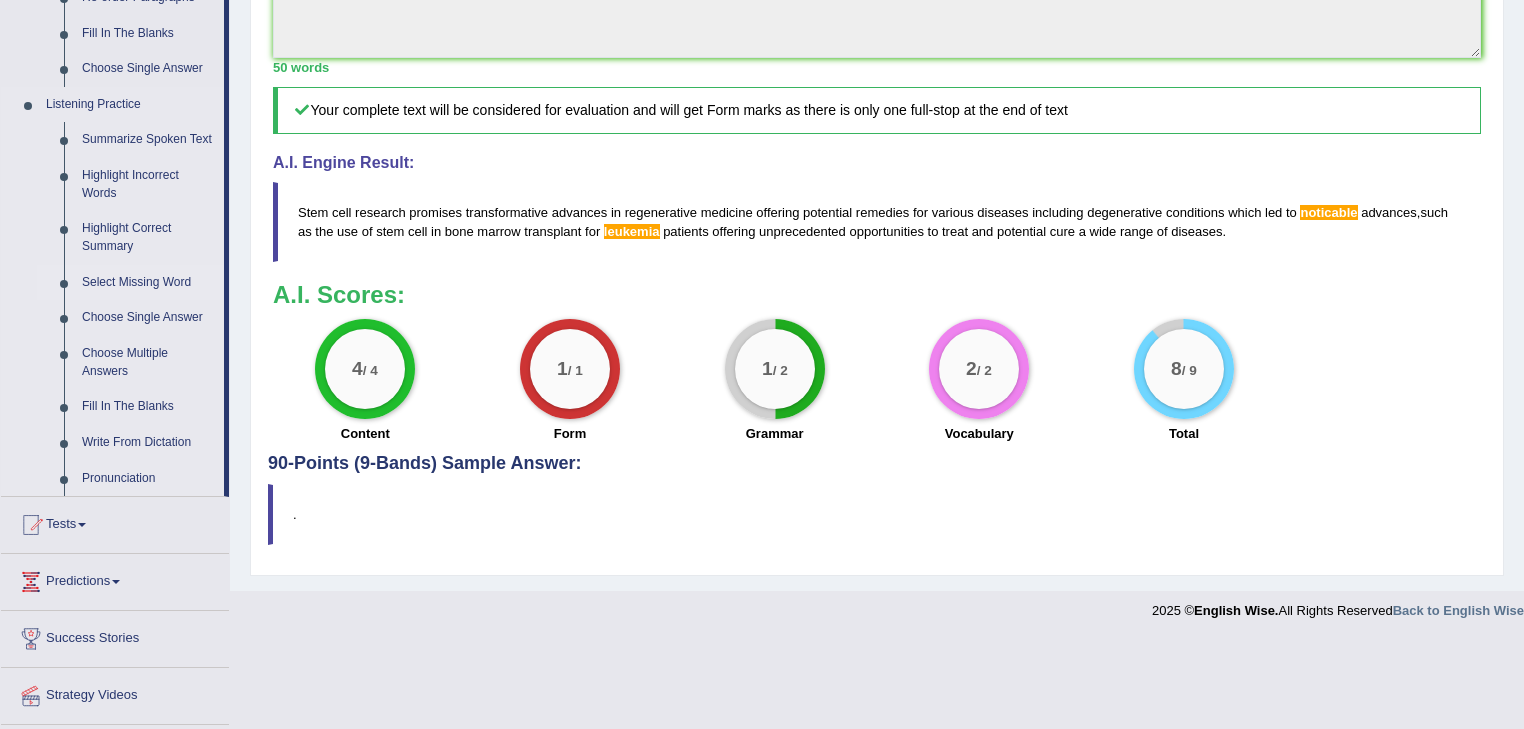 scroll, scrollTop: 756, scrollLeft: 0, axis: vertical 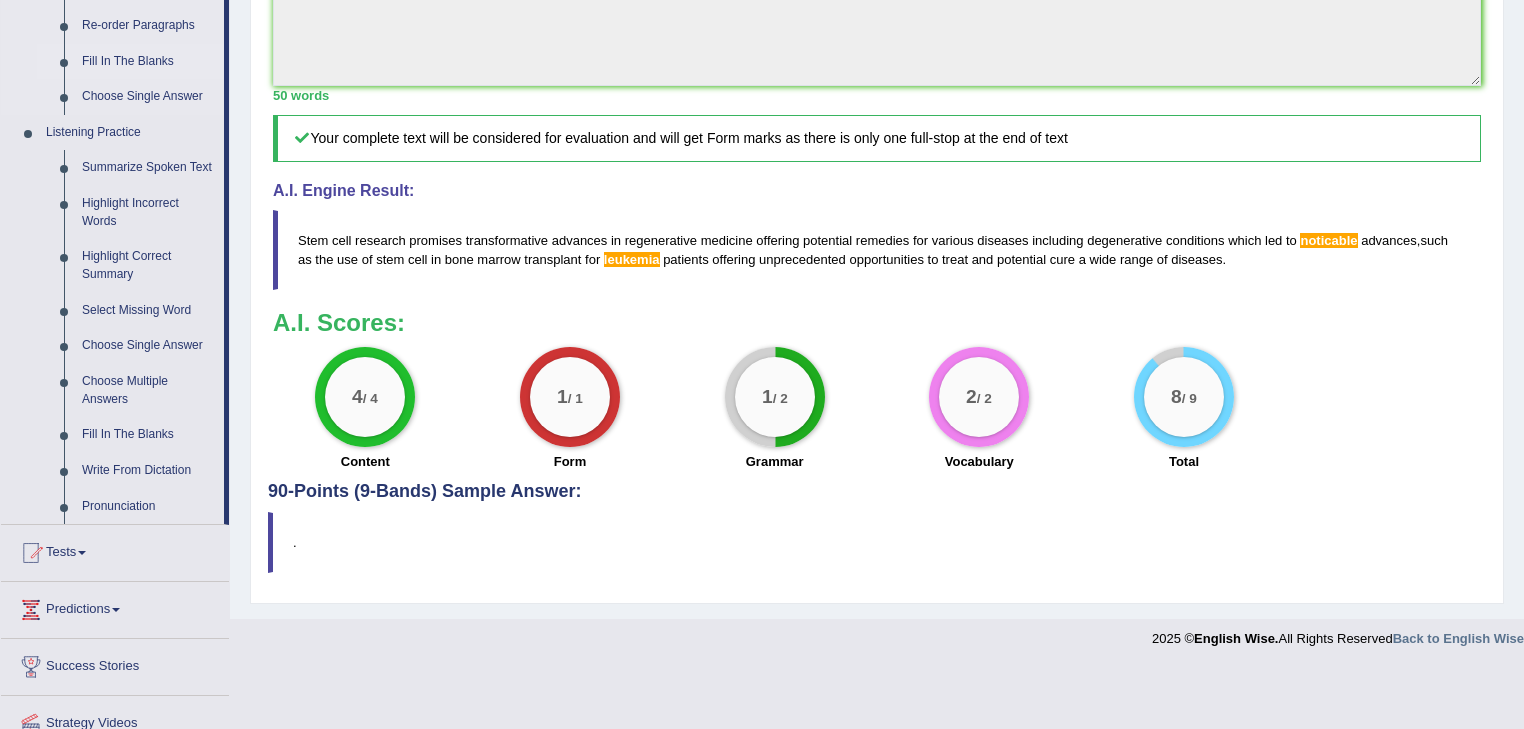 click on "Fill In The Blanks" at bounding box center [148, 62] 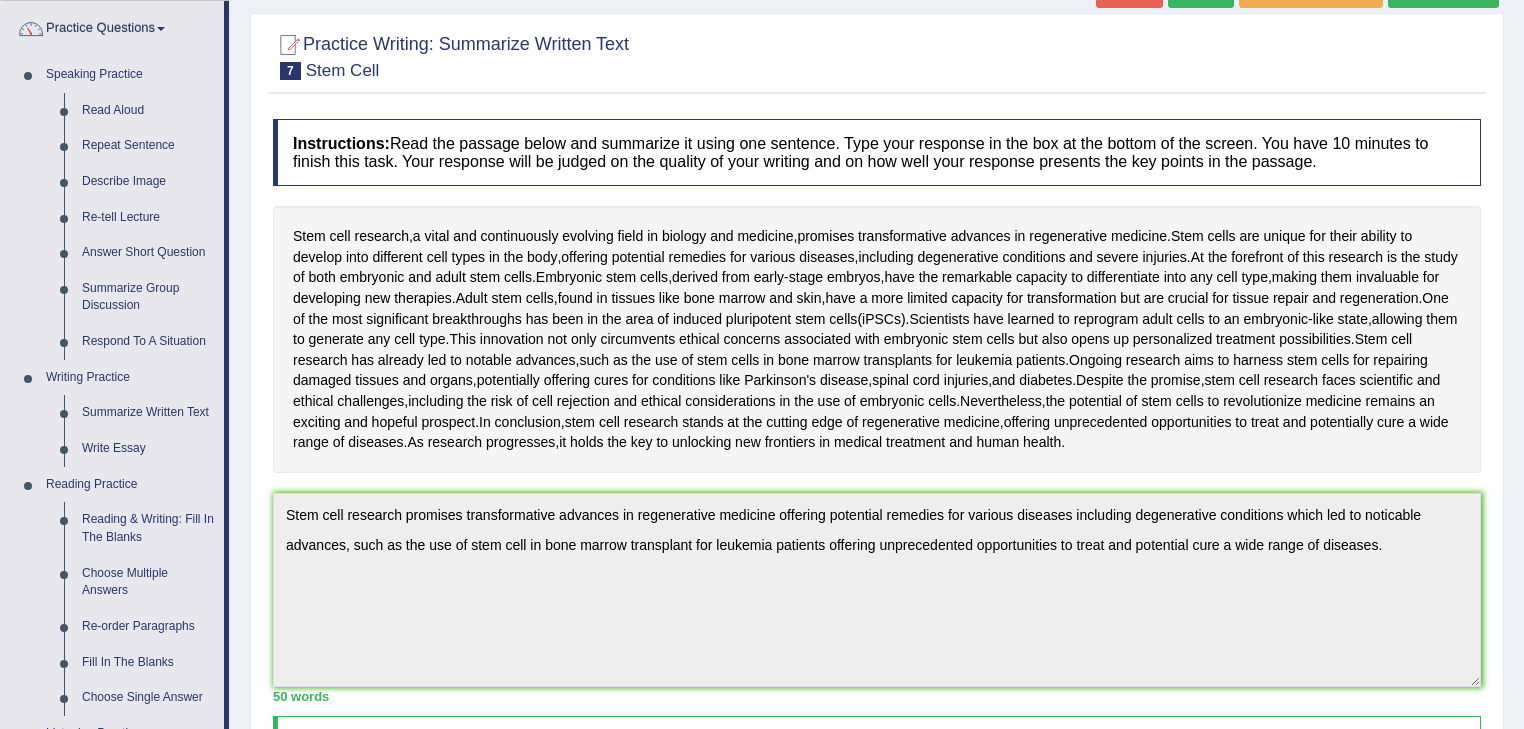 scroll, scrollTop: 240, scrollLeft: 0, axis: vertical 